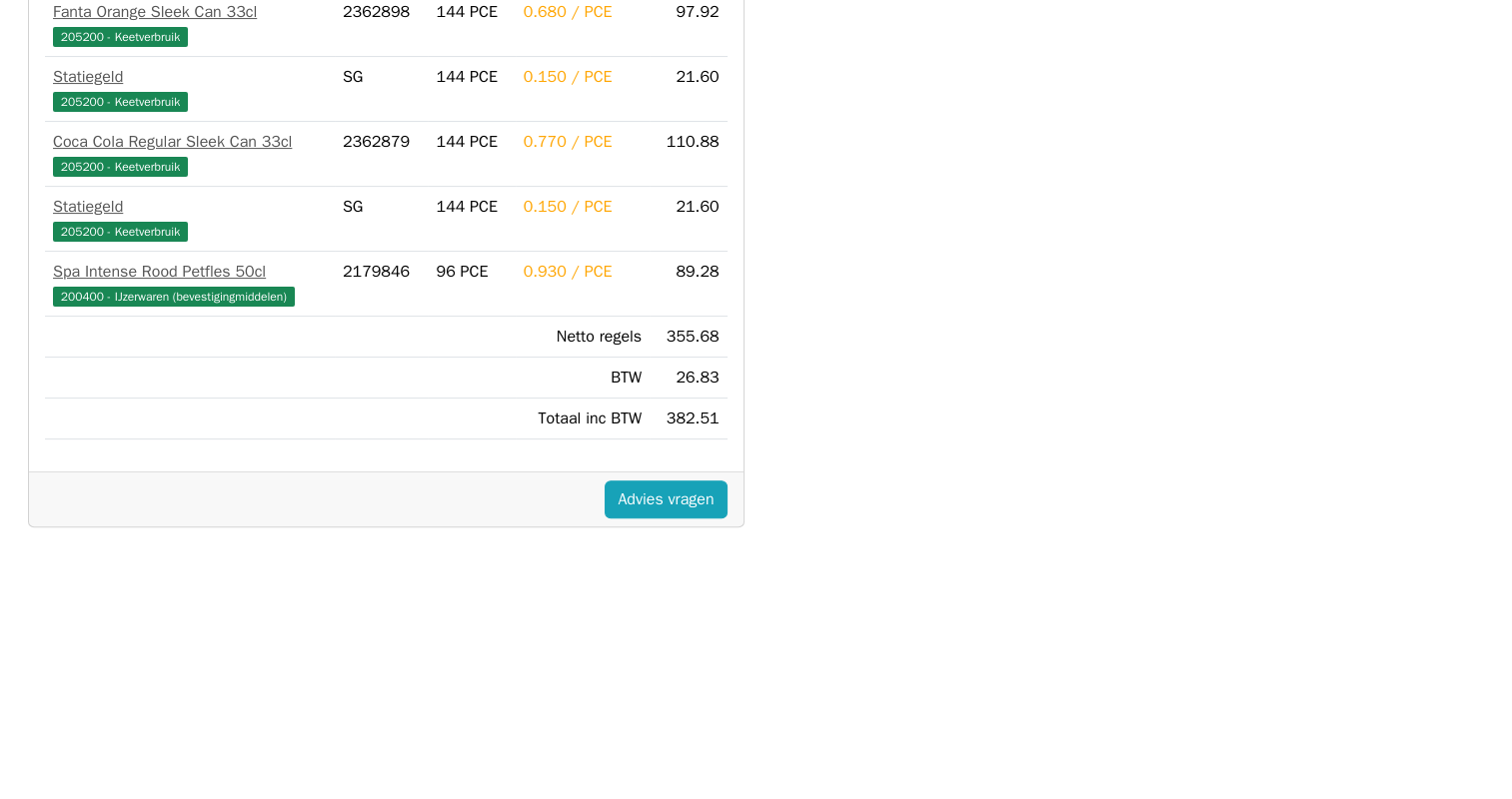scroll, scrollTop: 599, scrollLeft: 0, axis: vertical 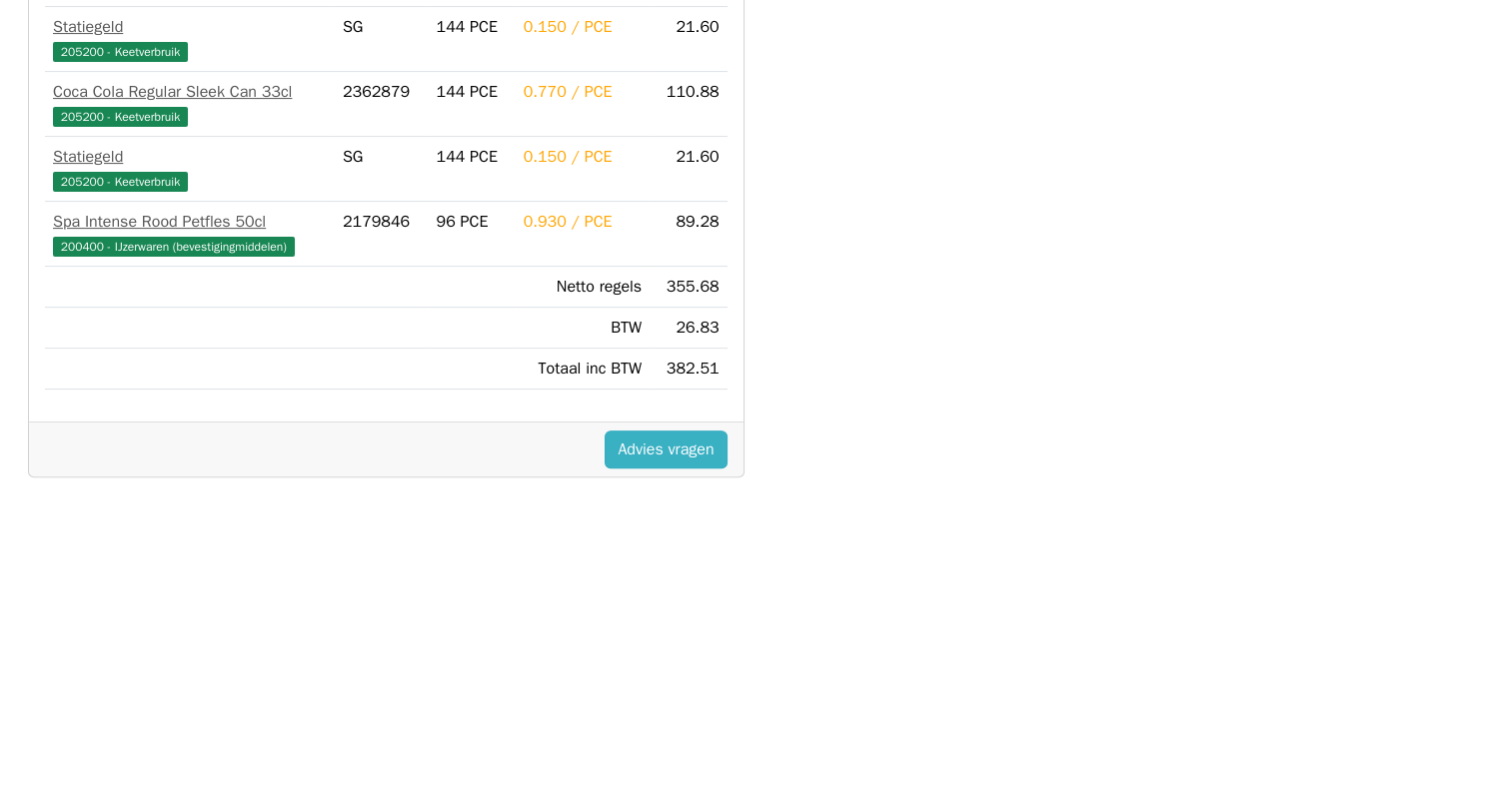 click on "Advies vragen" at bounding box center [666, 449] 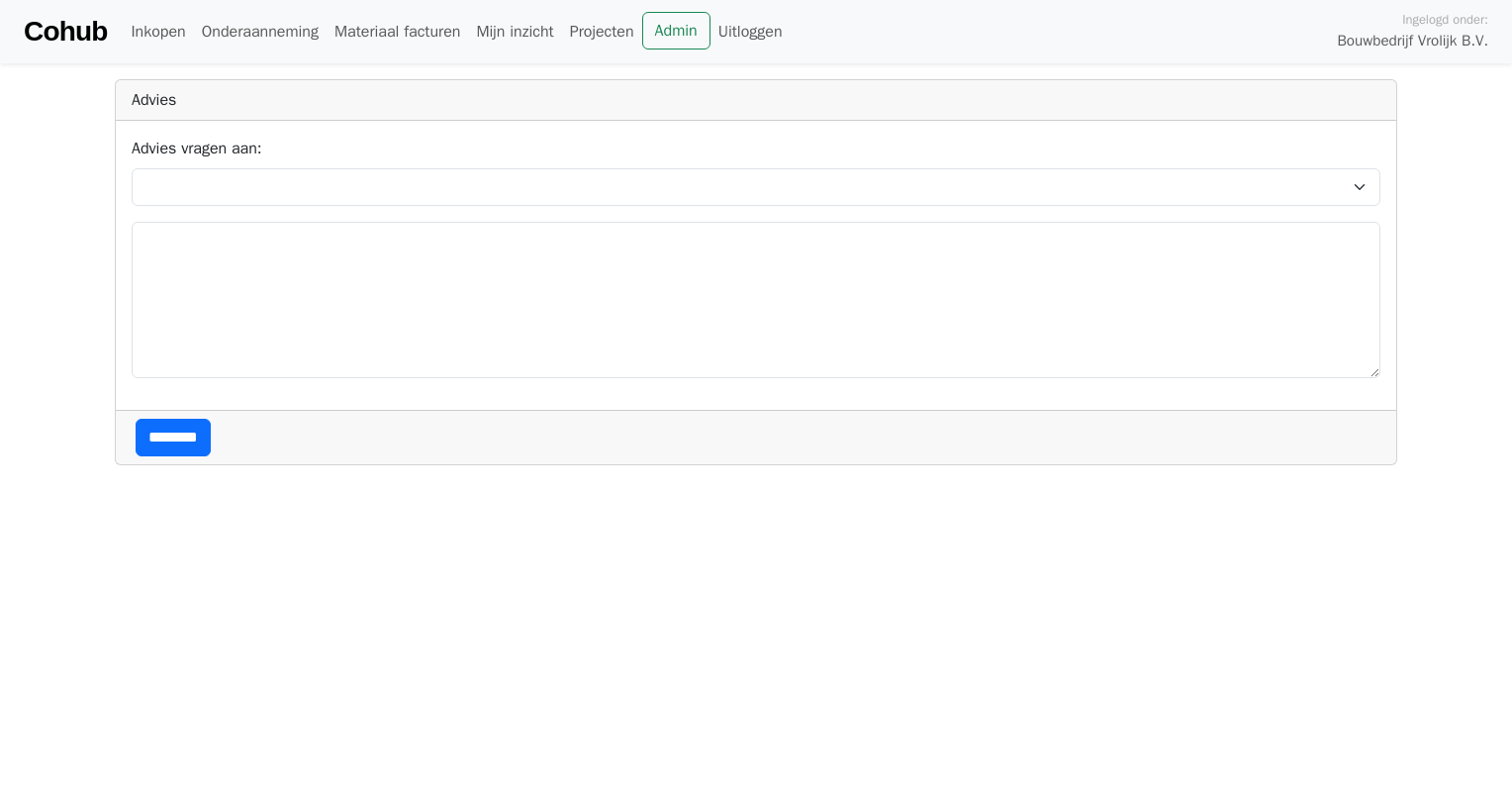 scroll, scrollTop: 0, scrollLeft: 0, axis: both 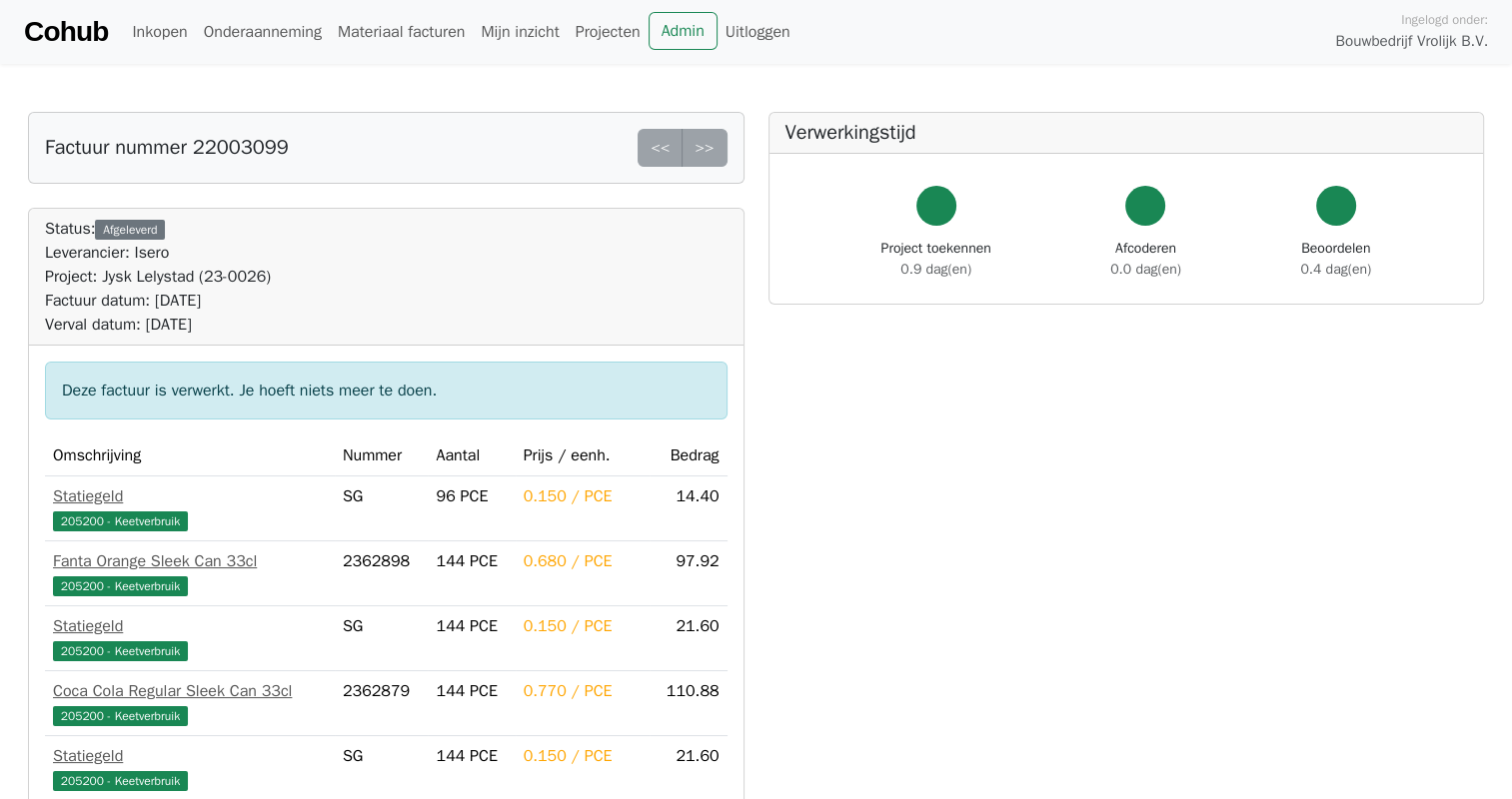 click on "<< >>" at bounding box center [682, 148] 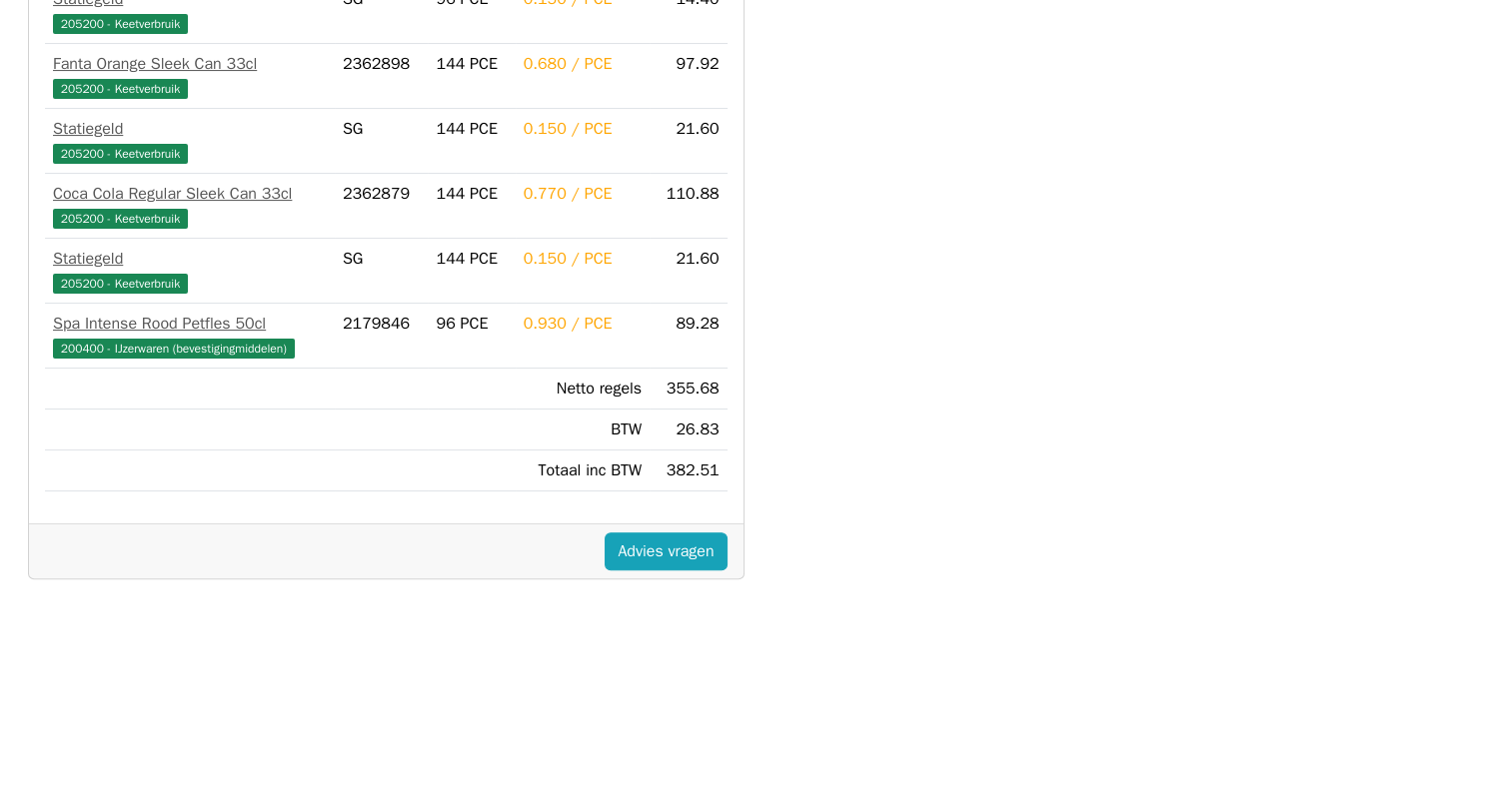 scroll, scrollTop: 681, scrollLeft: 0, axis: vertical 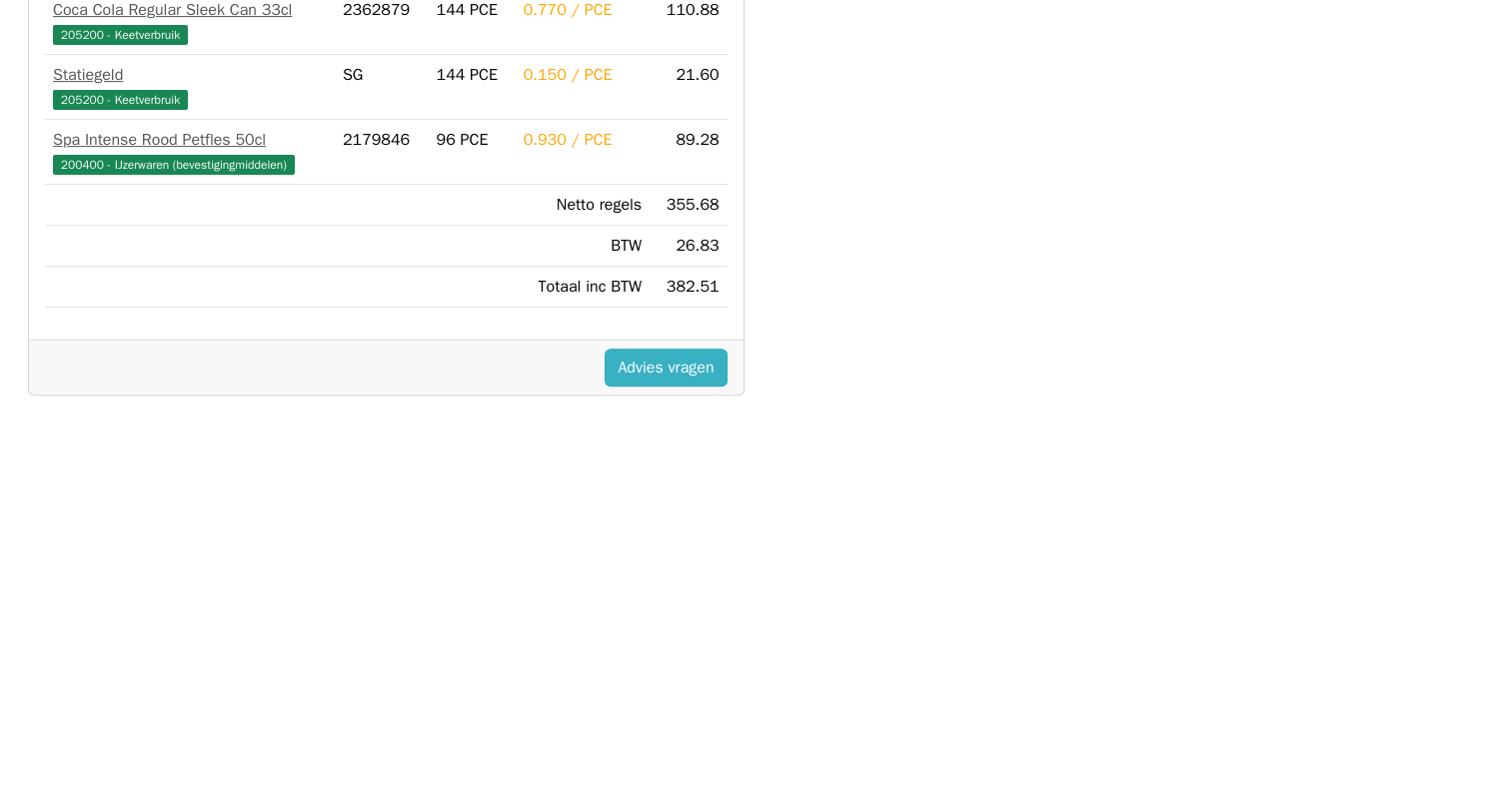 click on "Advies vragen" at bounding box center [666, 368] 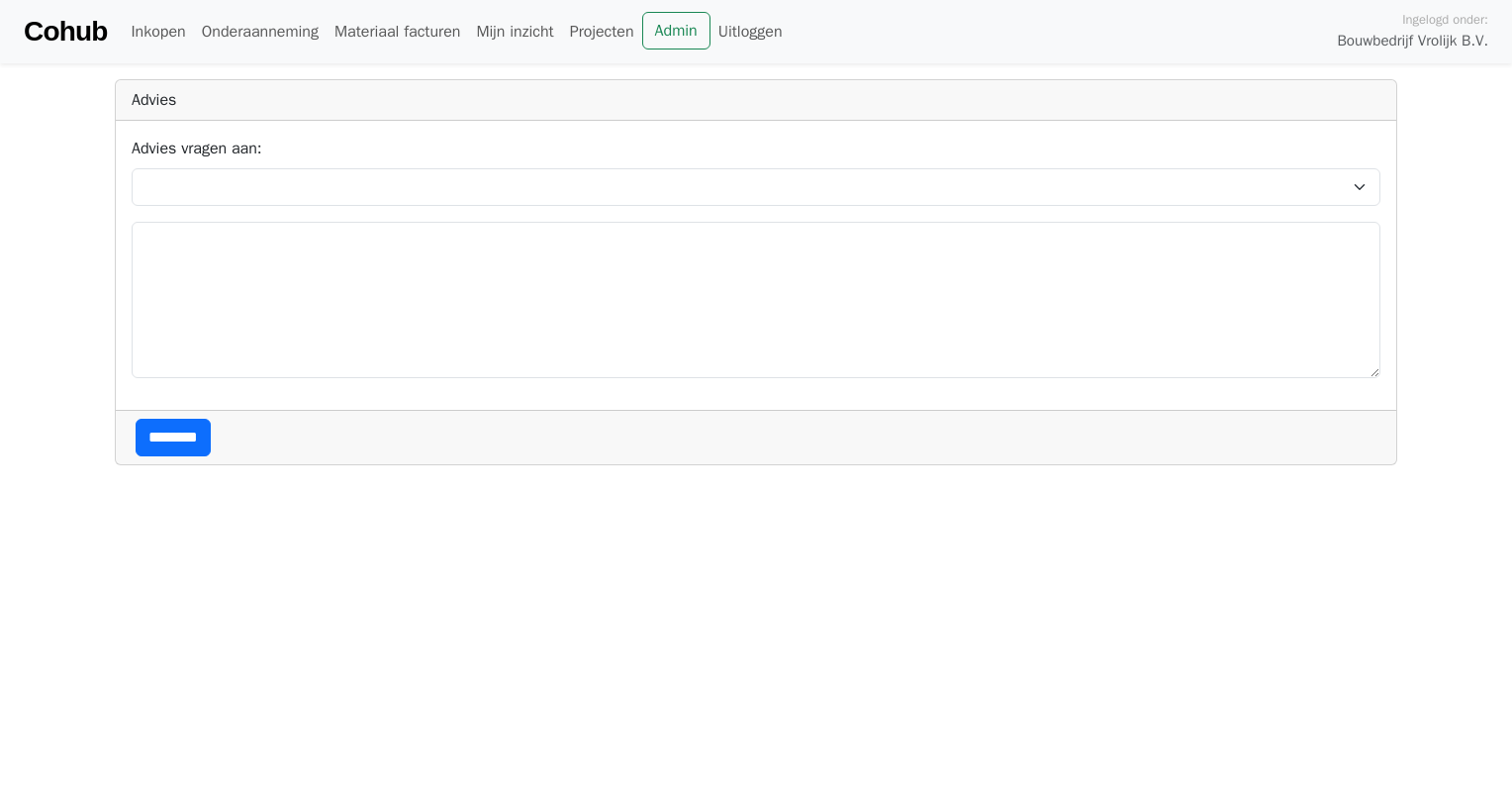 scroll, scrollTop: 0, scrollLeft: 0, axis: both 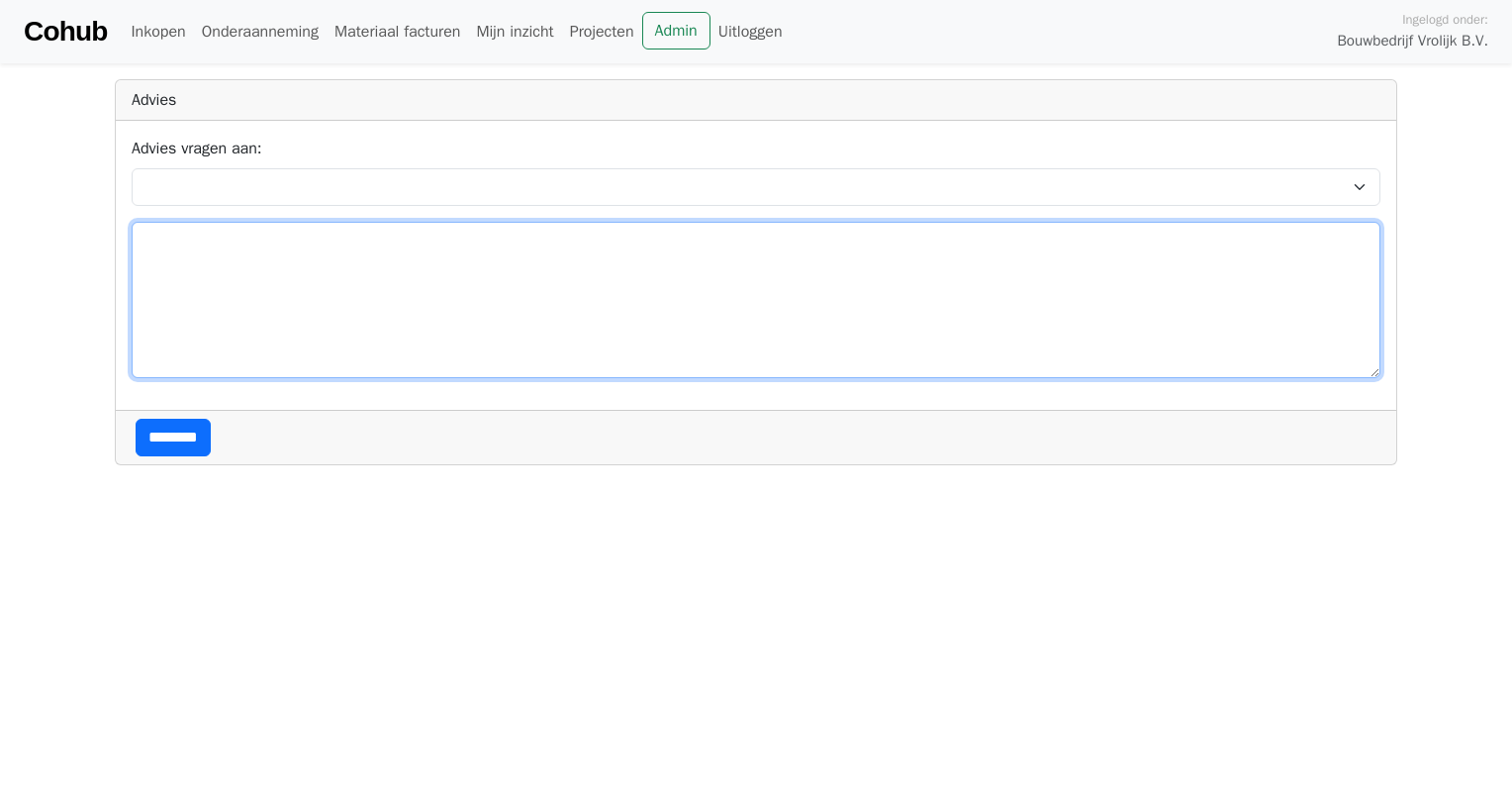 click at bounding box center (756, 300) 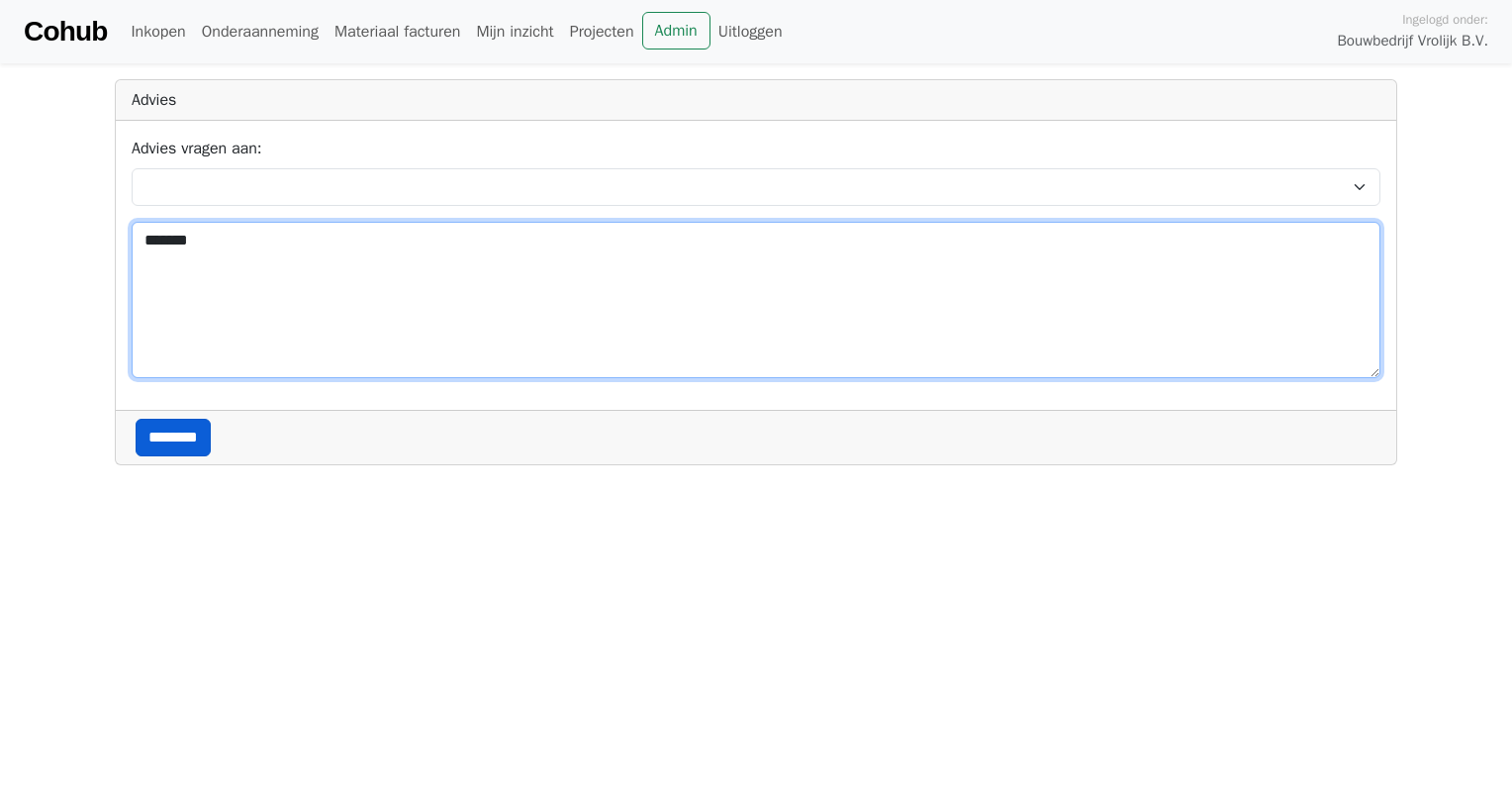 type on "*******" 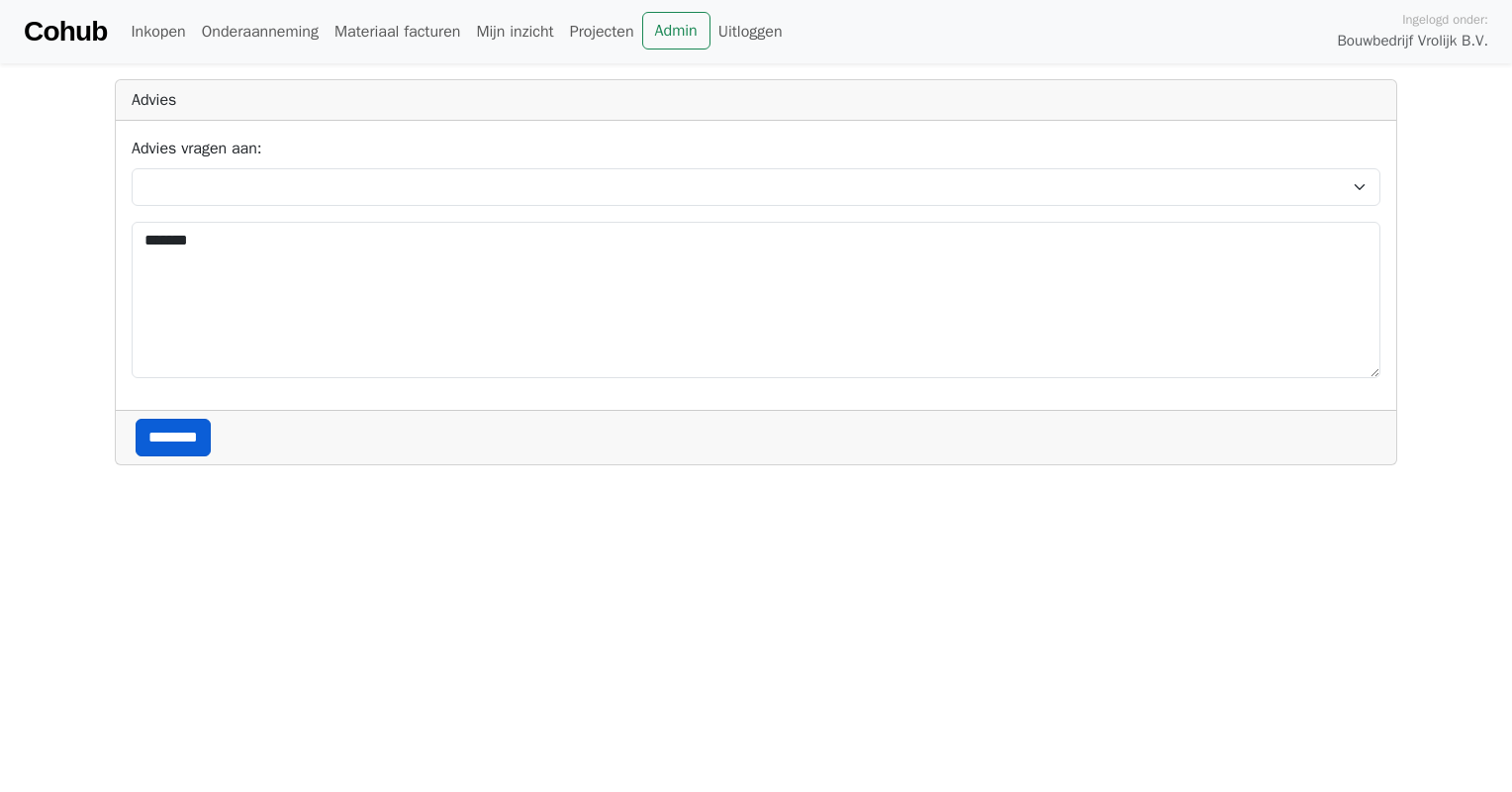 click on "********" at bounding box center (173, 438) 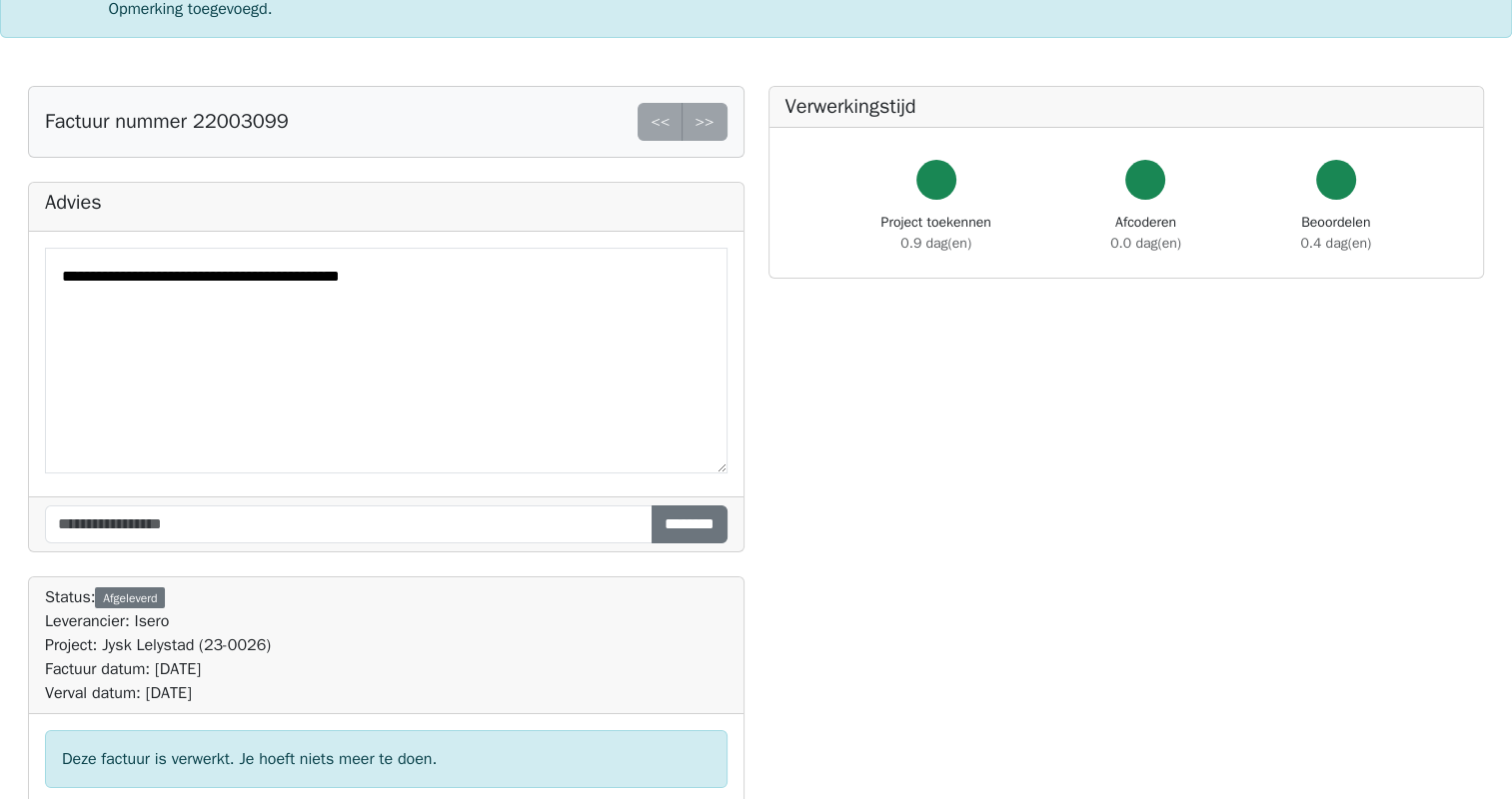 scroll, scrollTop: 72, scrollLeft: 0, axis: vertical 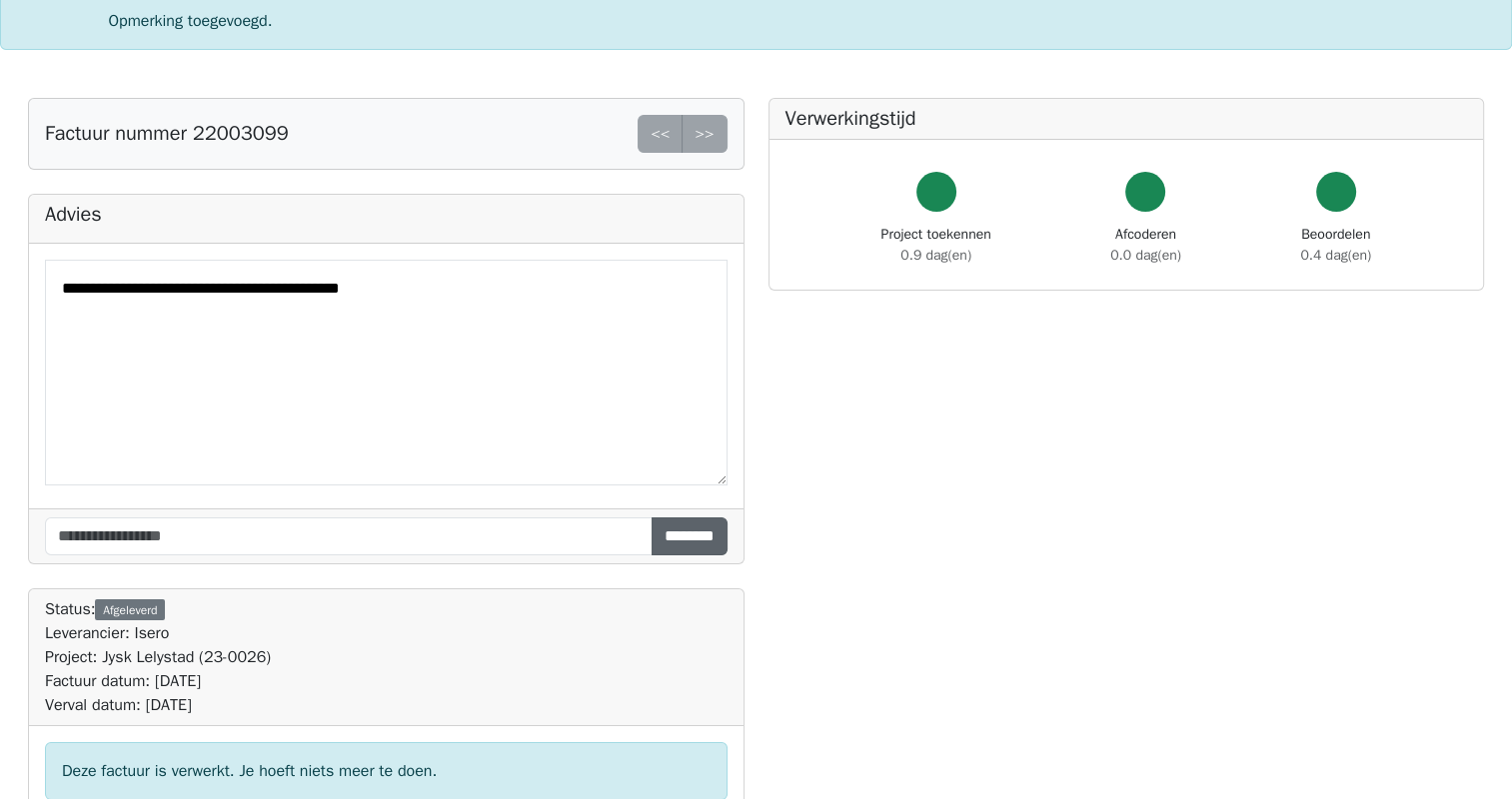click on "********" at bounding box center (690, 536) 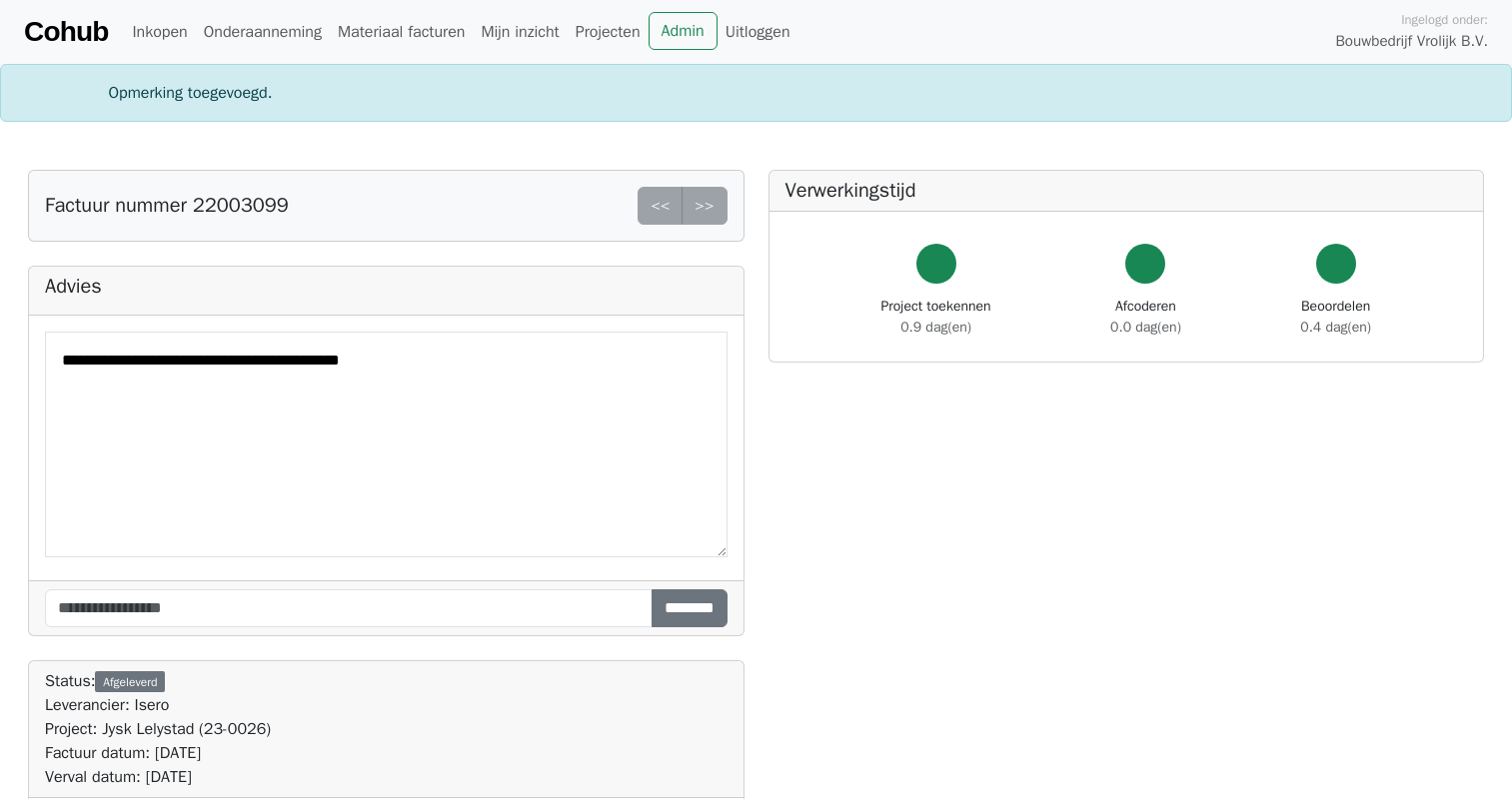 scroll, scrollTop: 0, scrollLeft: 0, axis: both 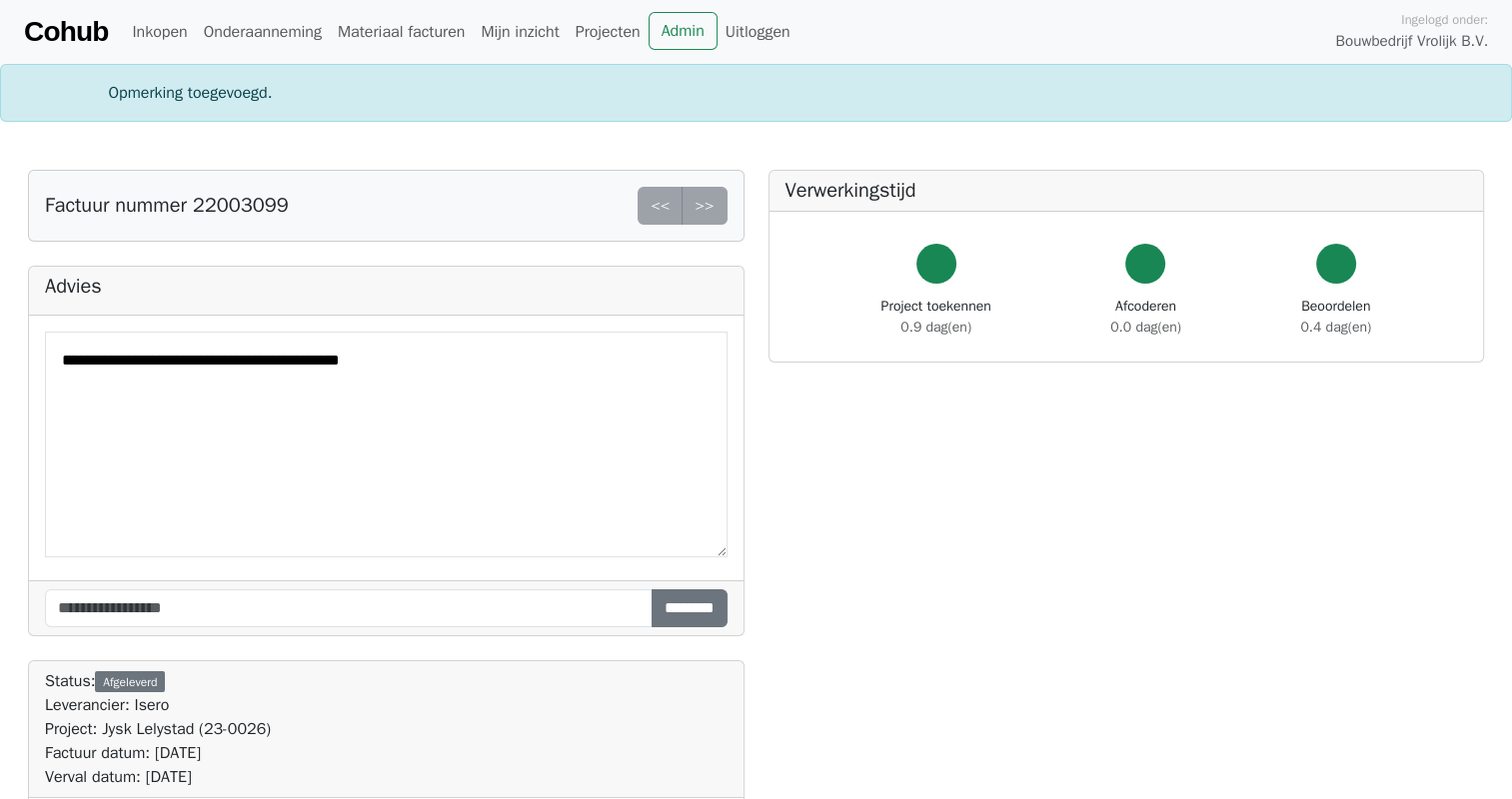 click on "<< >>" at bounding box center [682, 206] 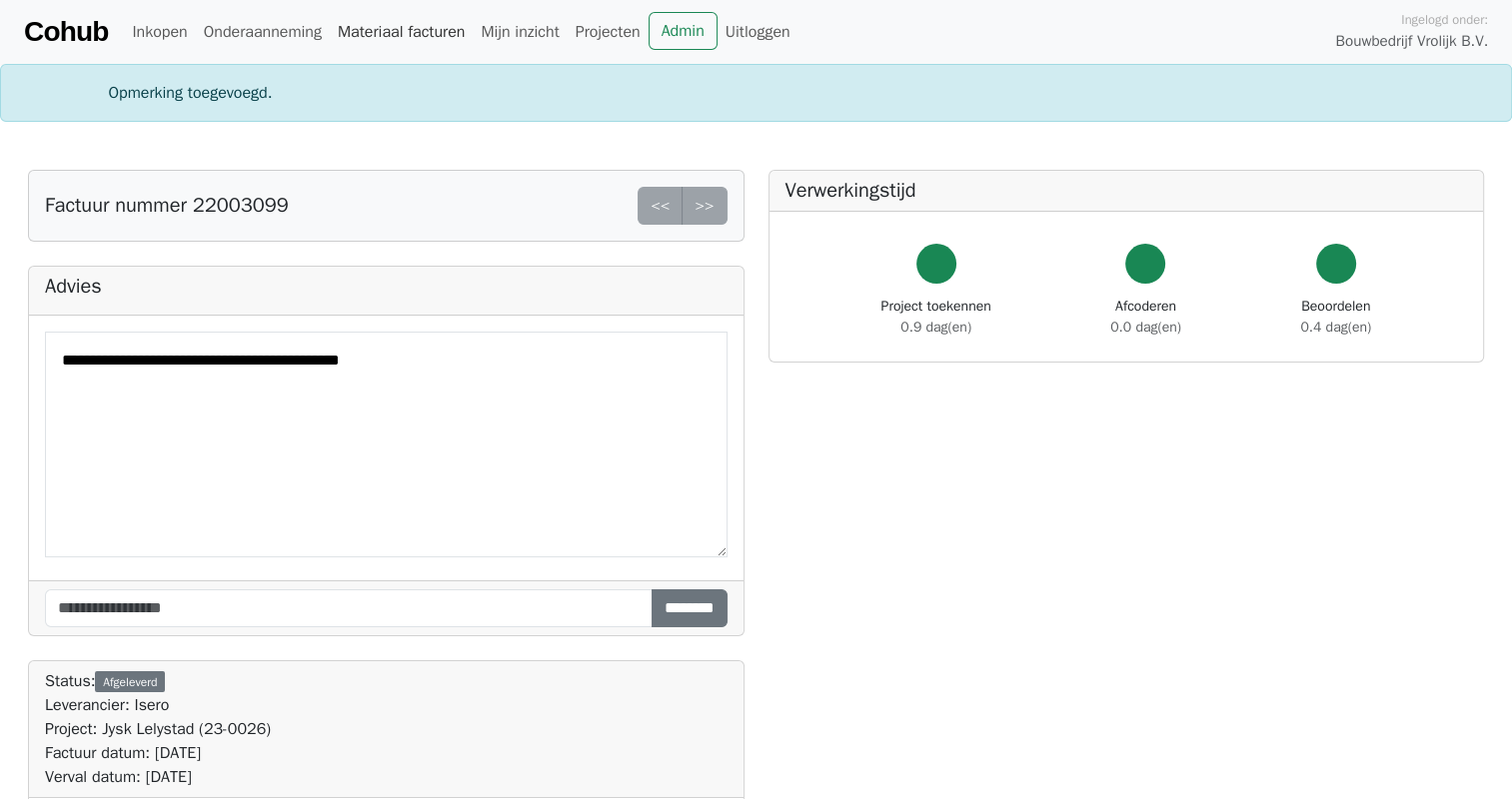 click on "Materiaal facturen" at bounding box center [401, 32] 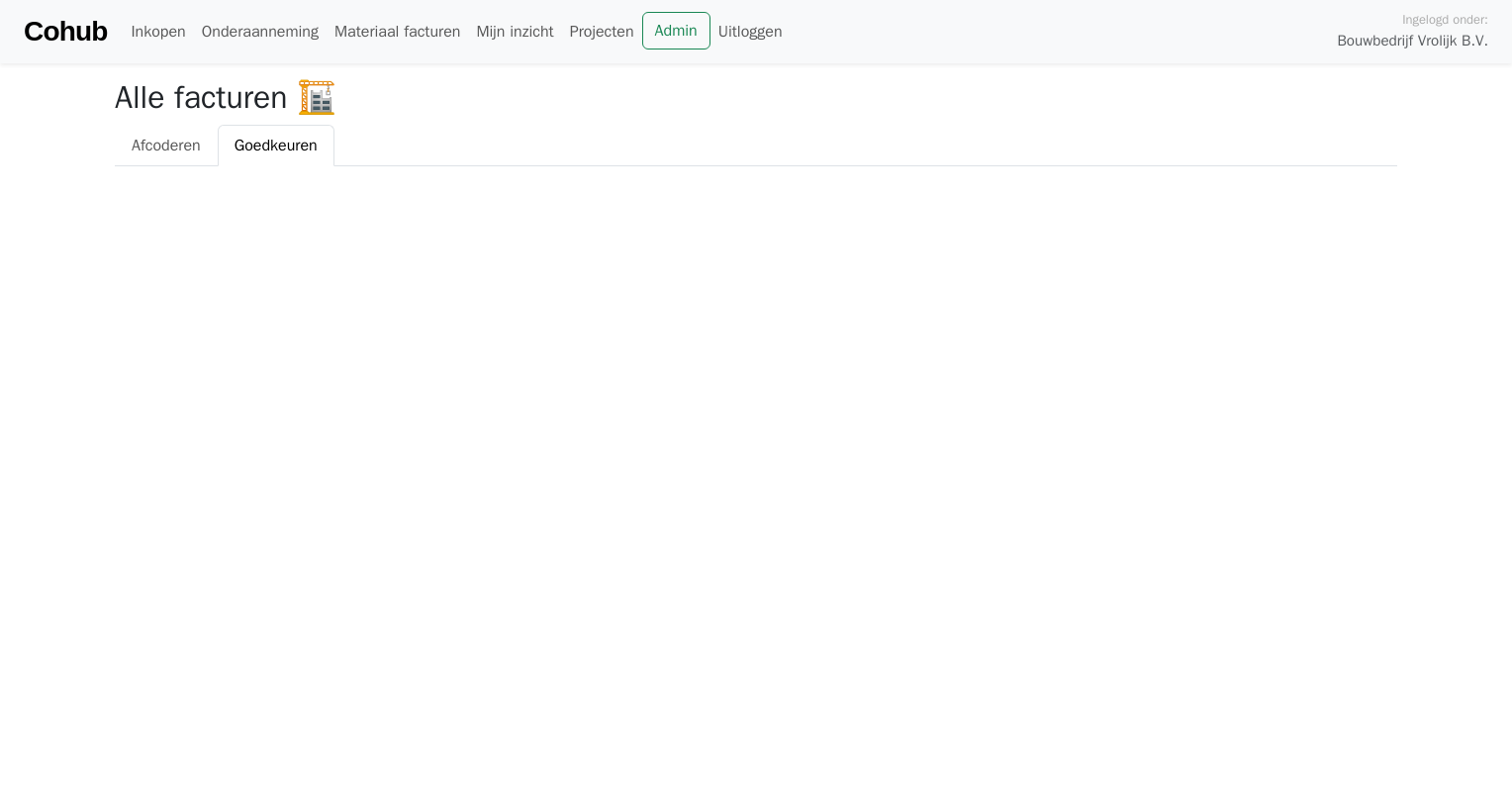 scroll, scrollTop: 0, scrollLeft: 0, axis: both 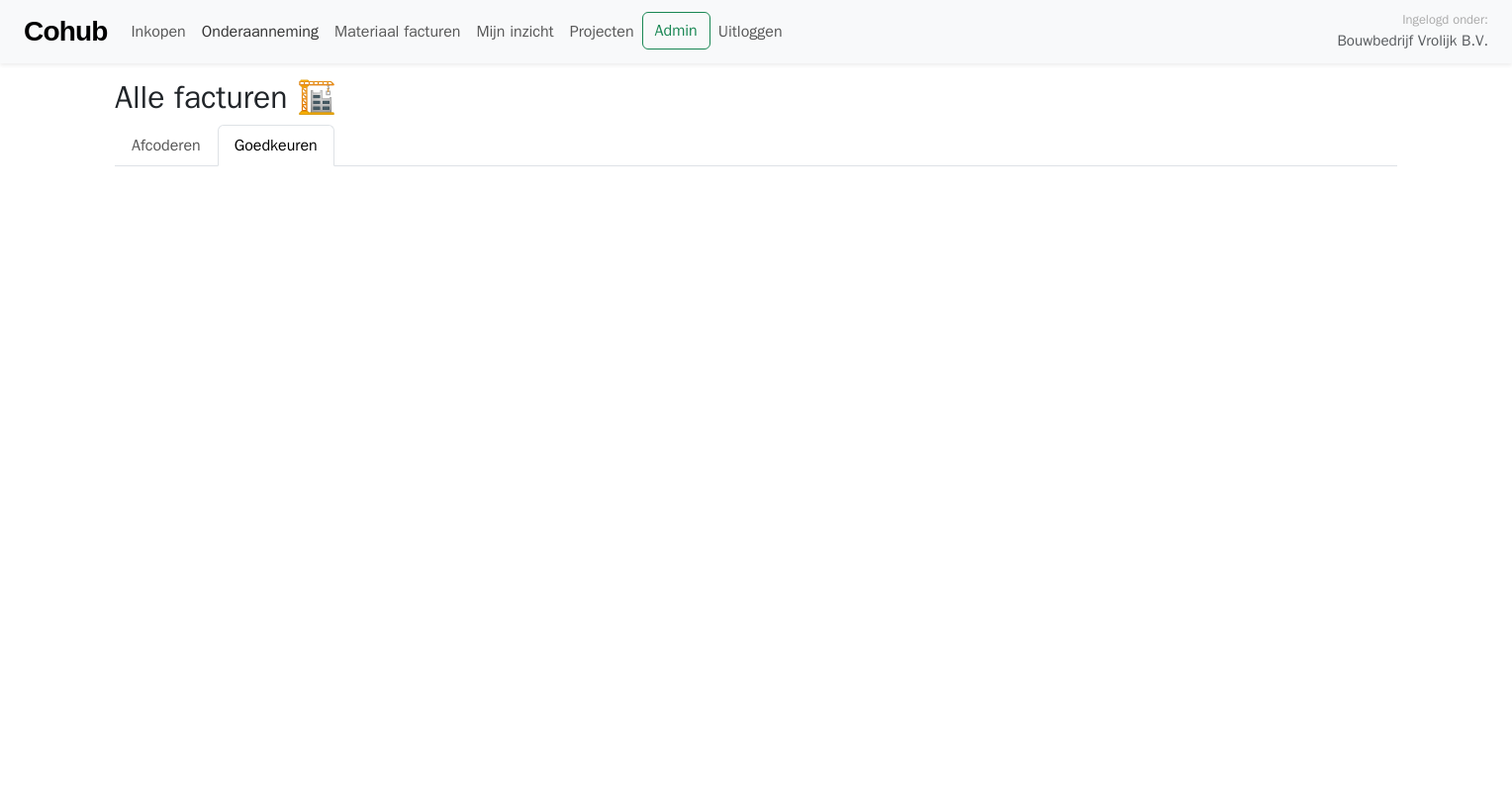 click on "Onderaanneming" at bounding box center (260, 32) 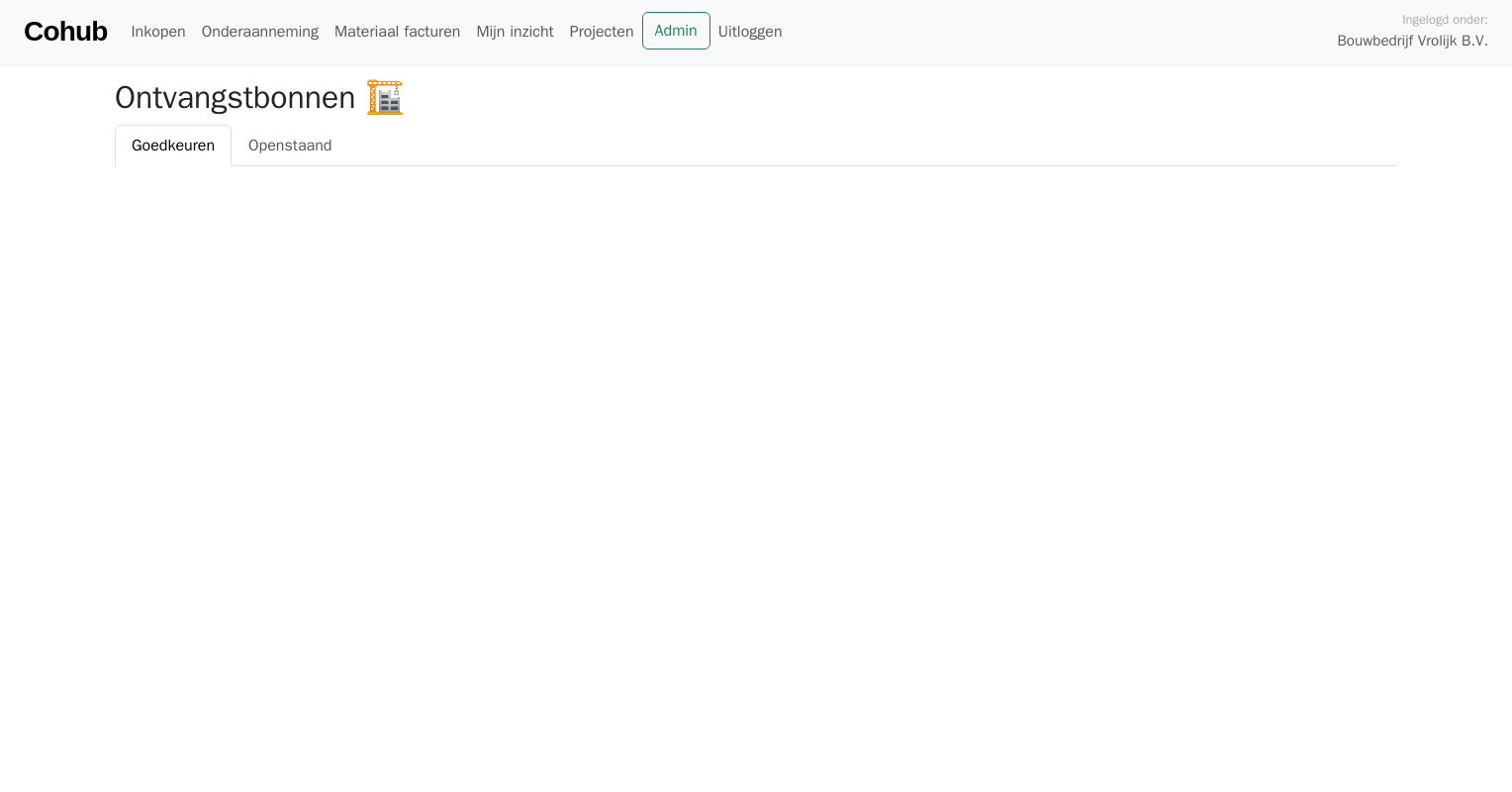 scroll, scrollTop: 0, scrollLeft: 0, axis: both 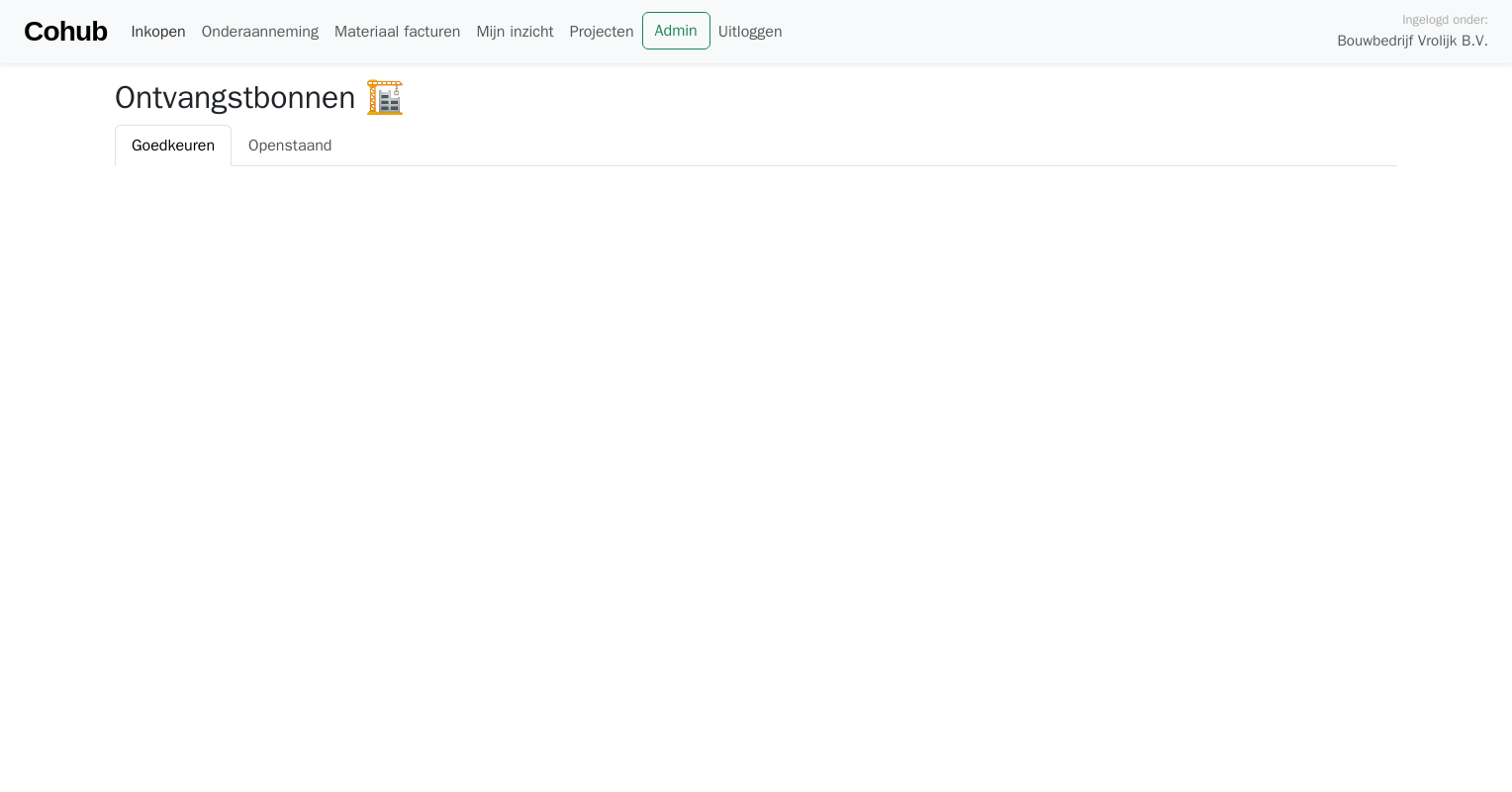 click on "Inkopen" at bounding box center [157, 32] 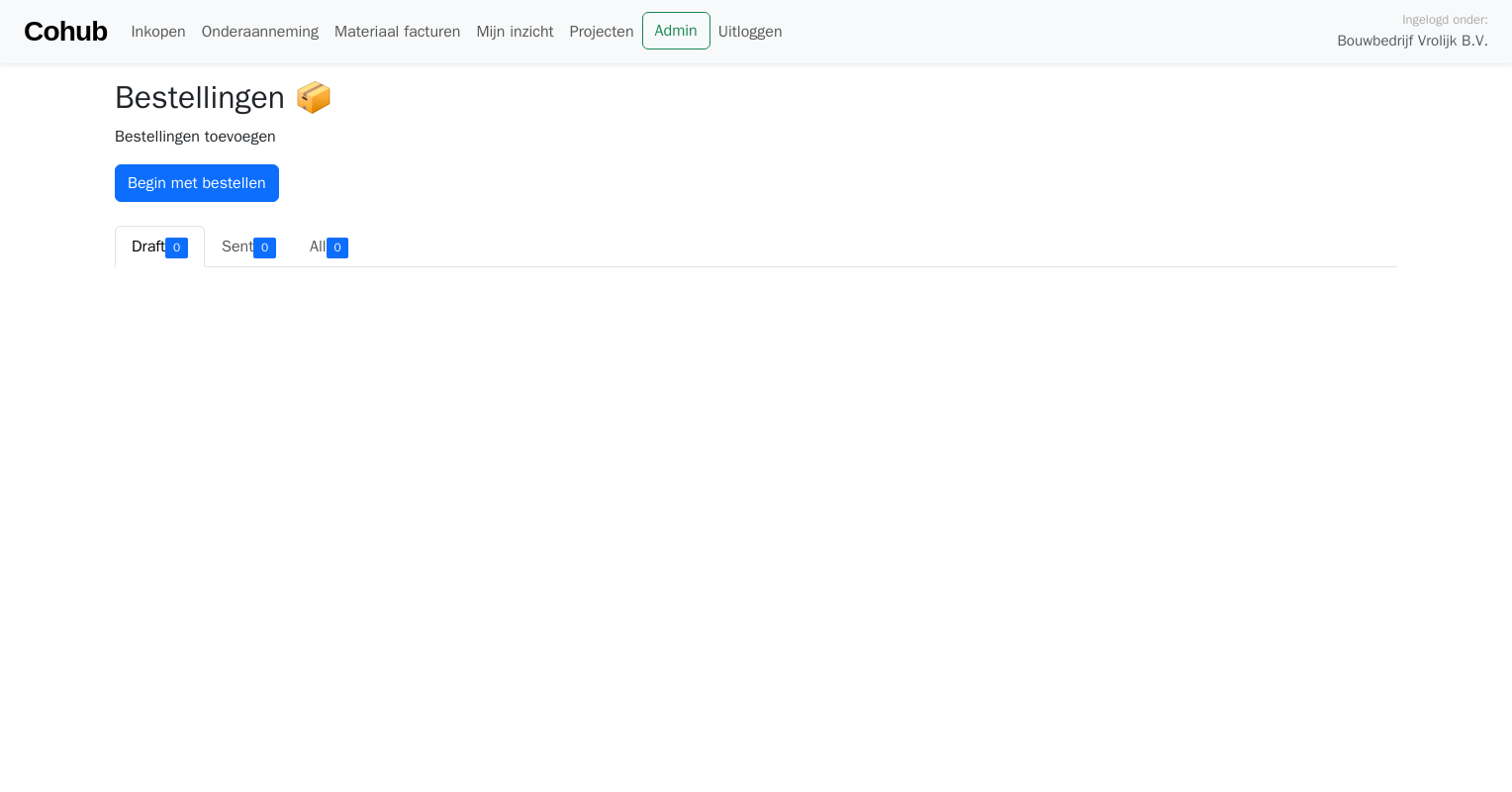 scroll, scrollTop: 0, scrollLeft: 0, axis: both 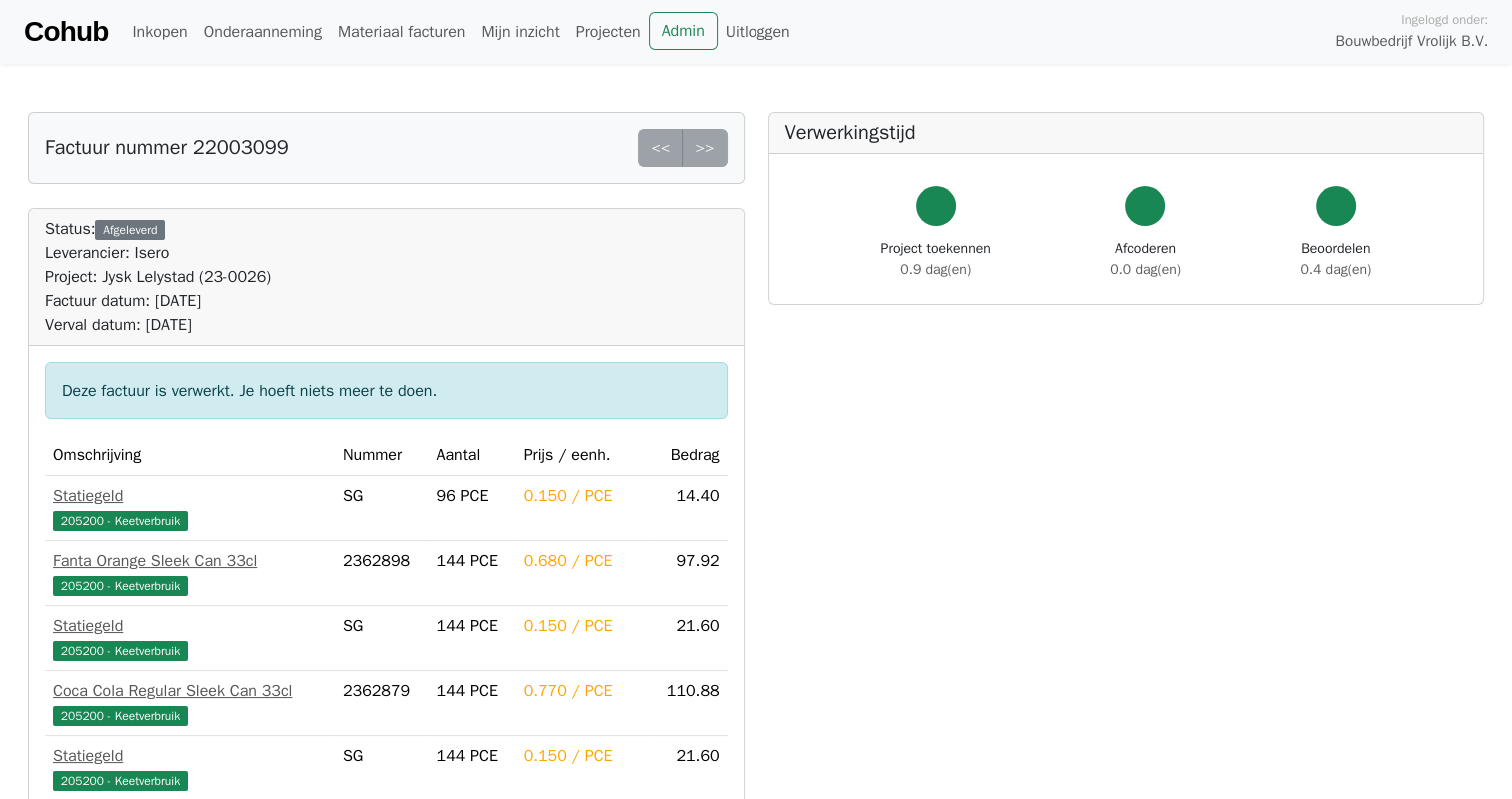 click on "<< >>" at bounding box center (682, 148) 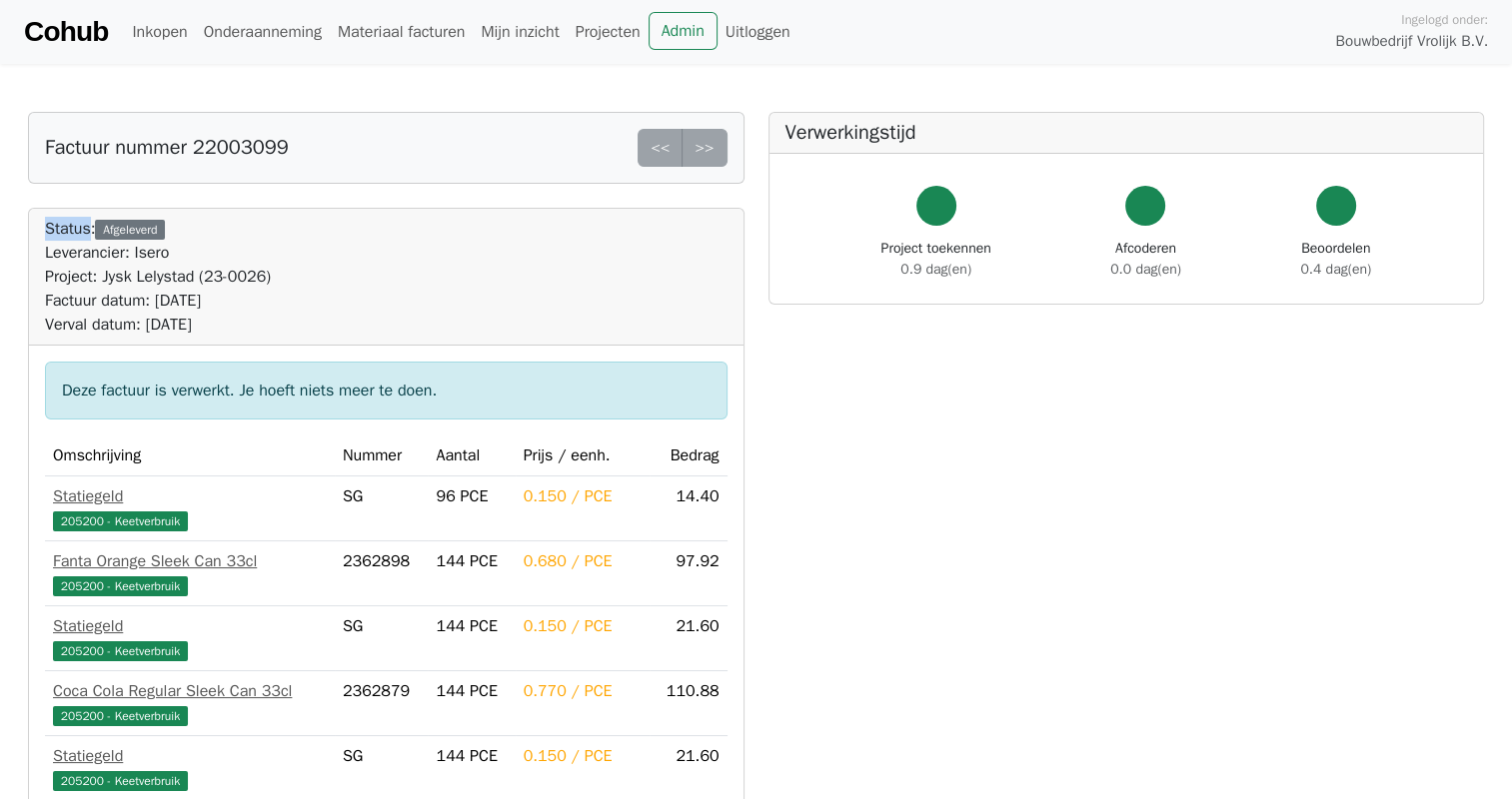 click on "<< >>" at bounding box center (682, 148) 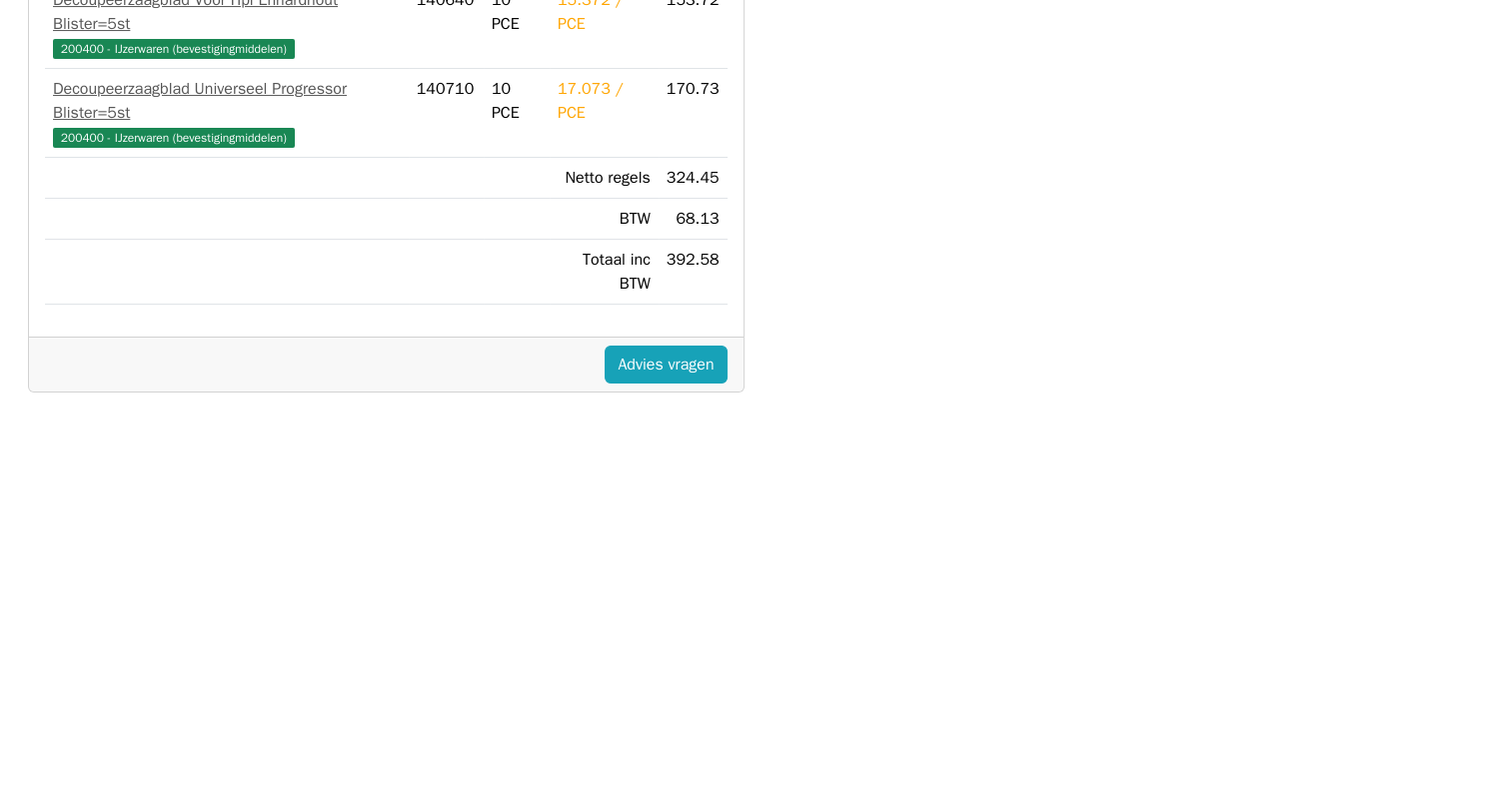 scroll, scrollTop: 499, scrollLeft: 0, axis: vertical 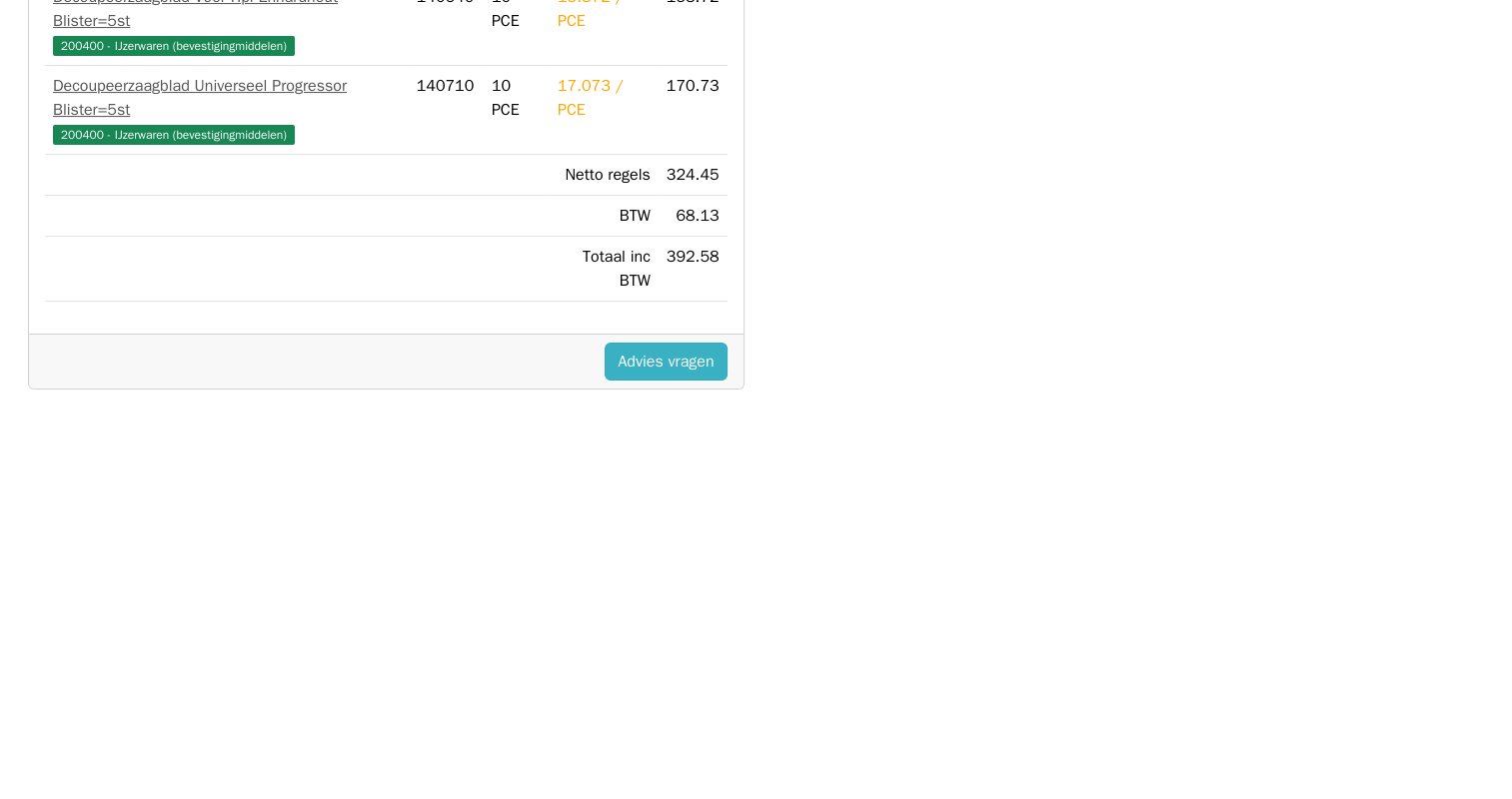 click on "Advies vragen" at bounding box center [666, 362] 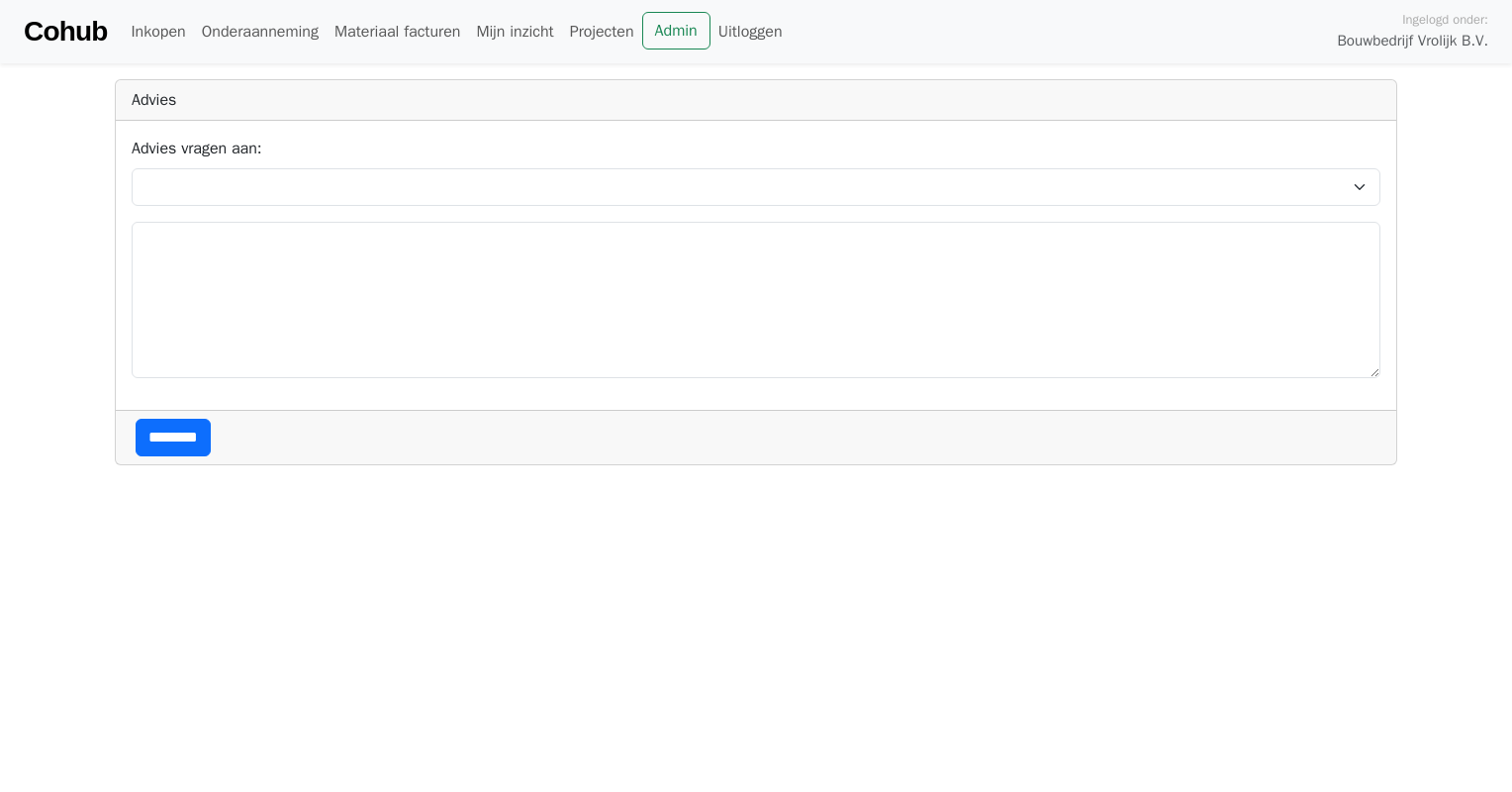 scroll, scrollTop: 0, scrollLeft: 0, axis: both 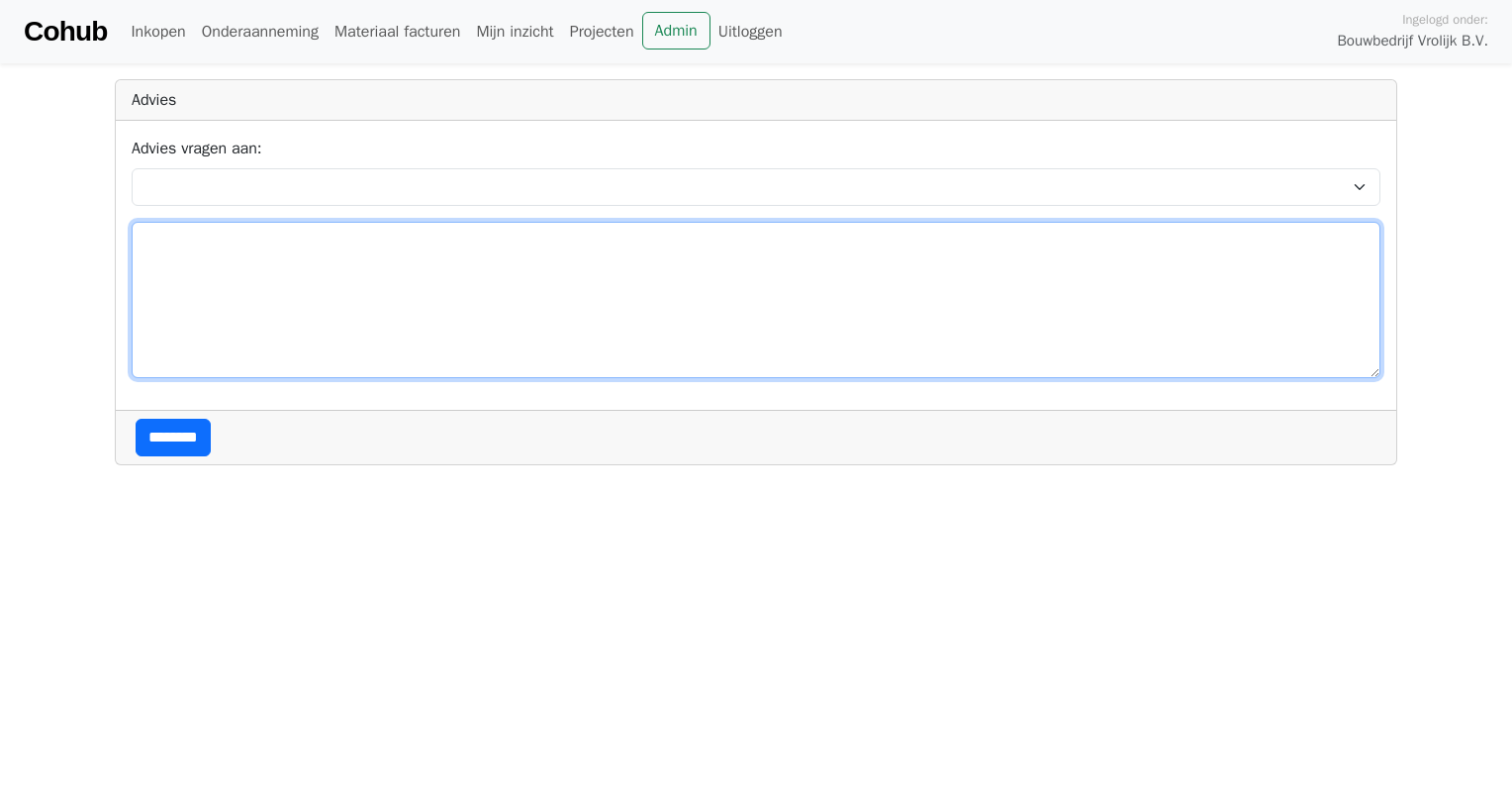 click at bounding box center [756, 300] 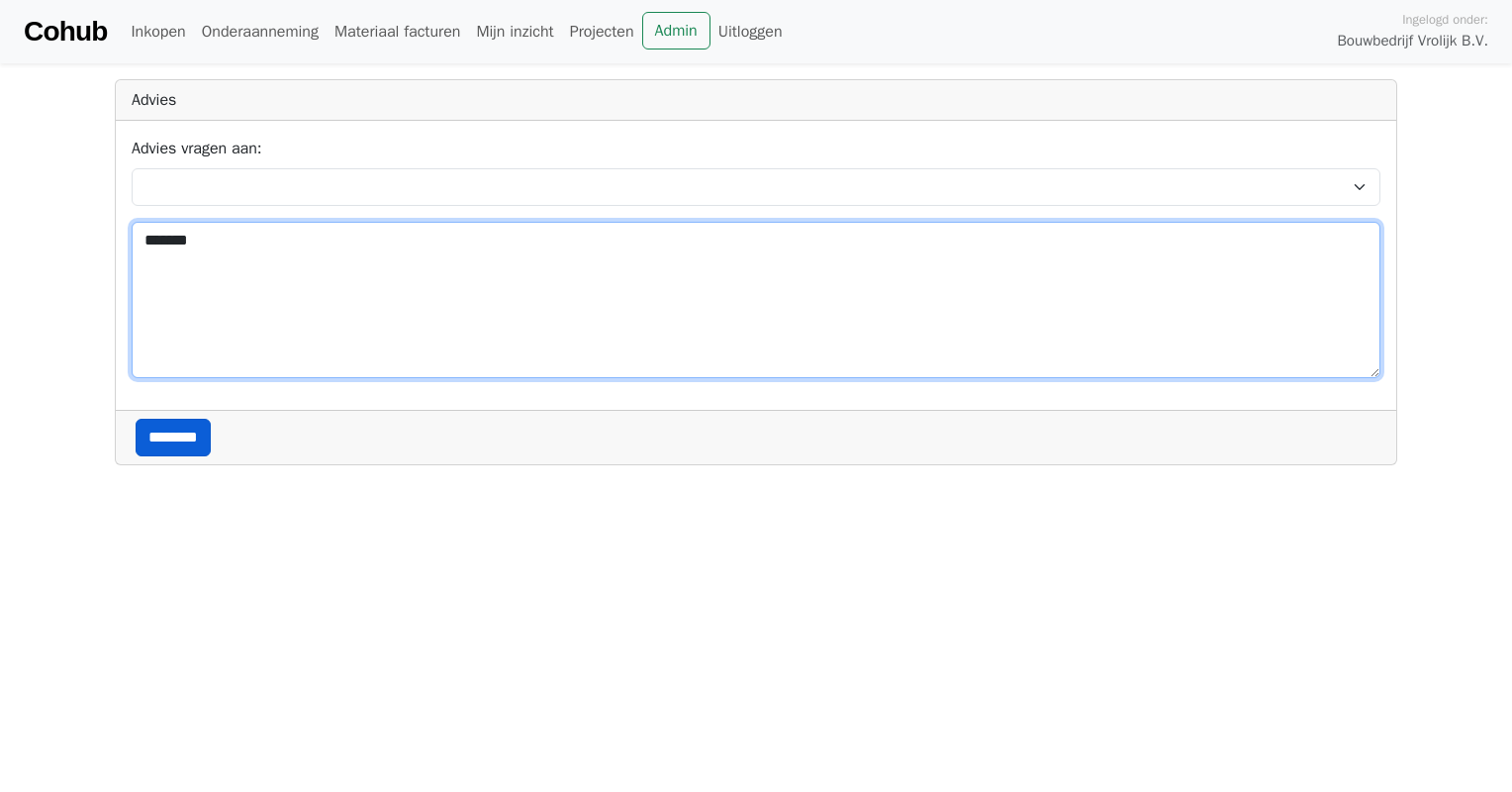 type on "*******" 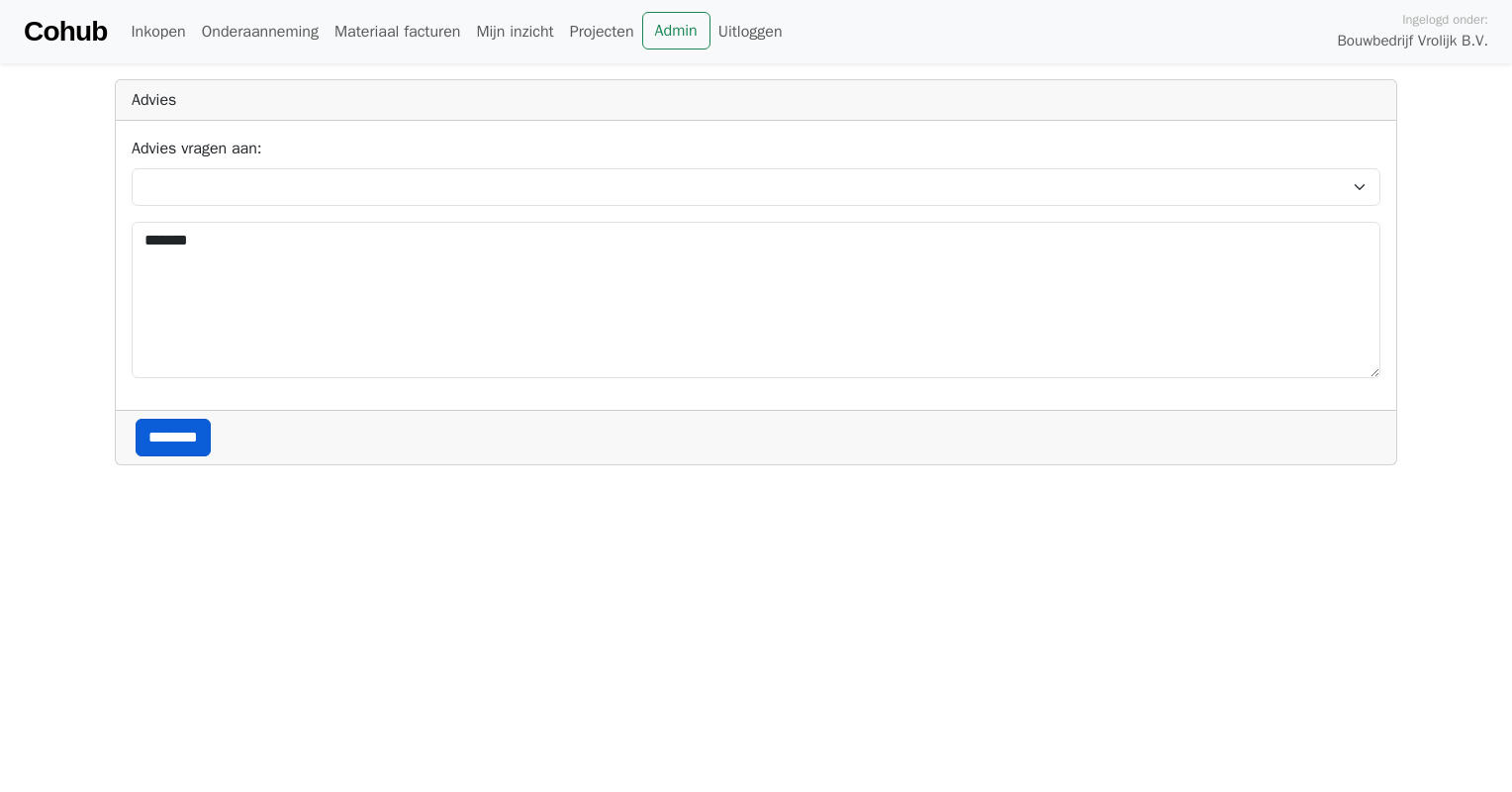 click on "********" at bounding box center [173, 438] 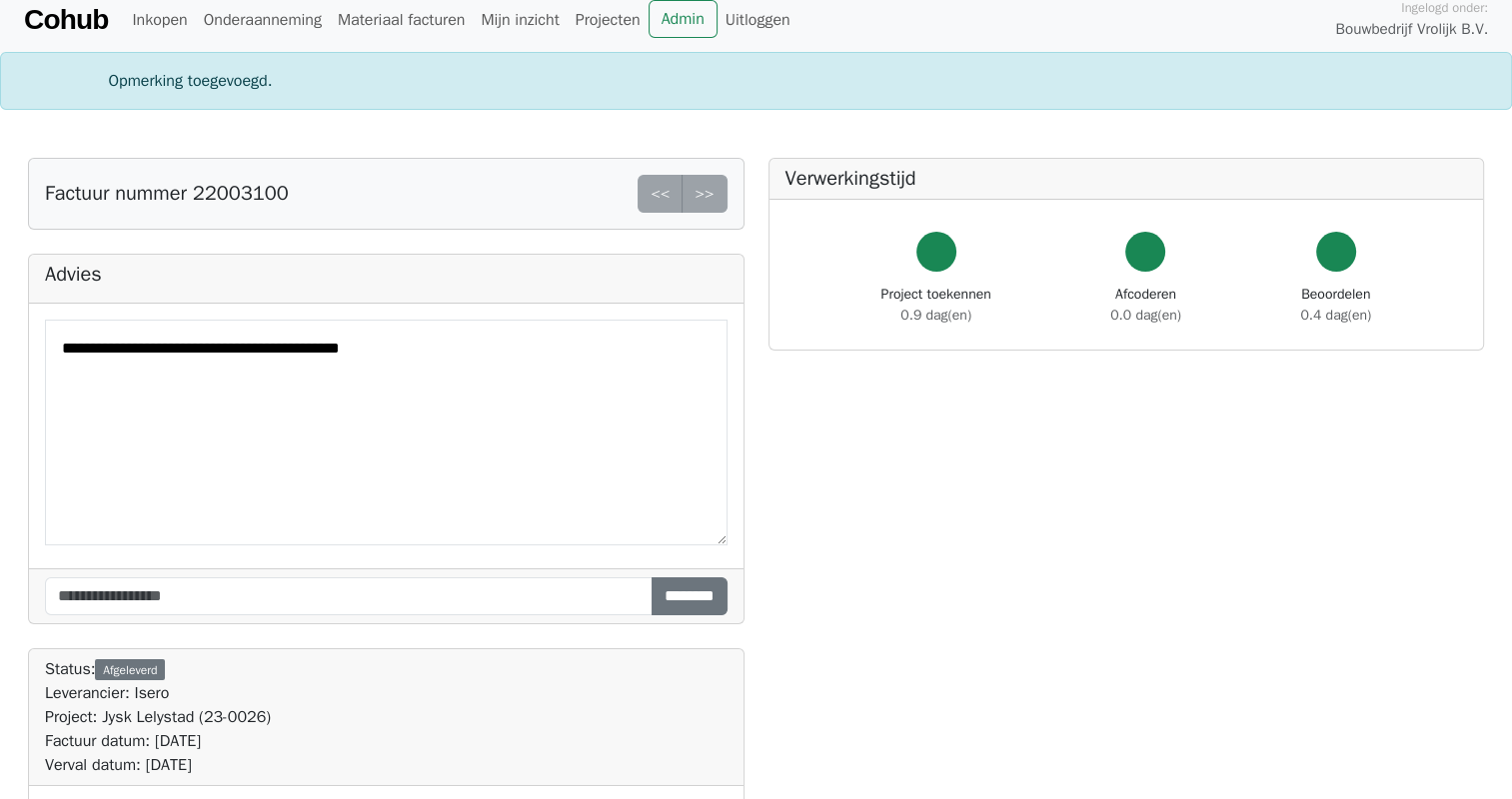 scroll, scrollTop: 0, scrollLeft: 0, axis: both 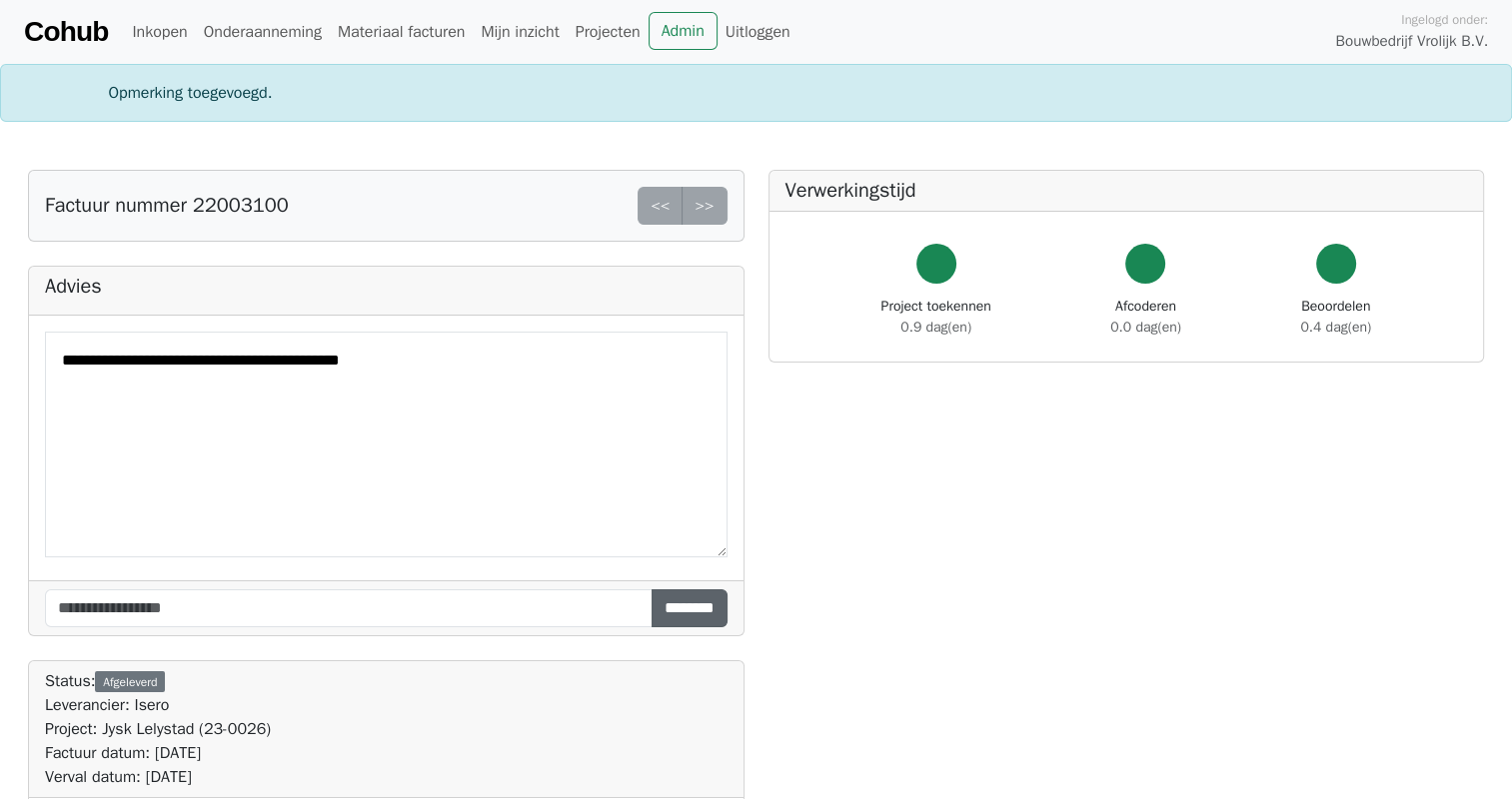 click on "********" at bounding box center (690, 608) 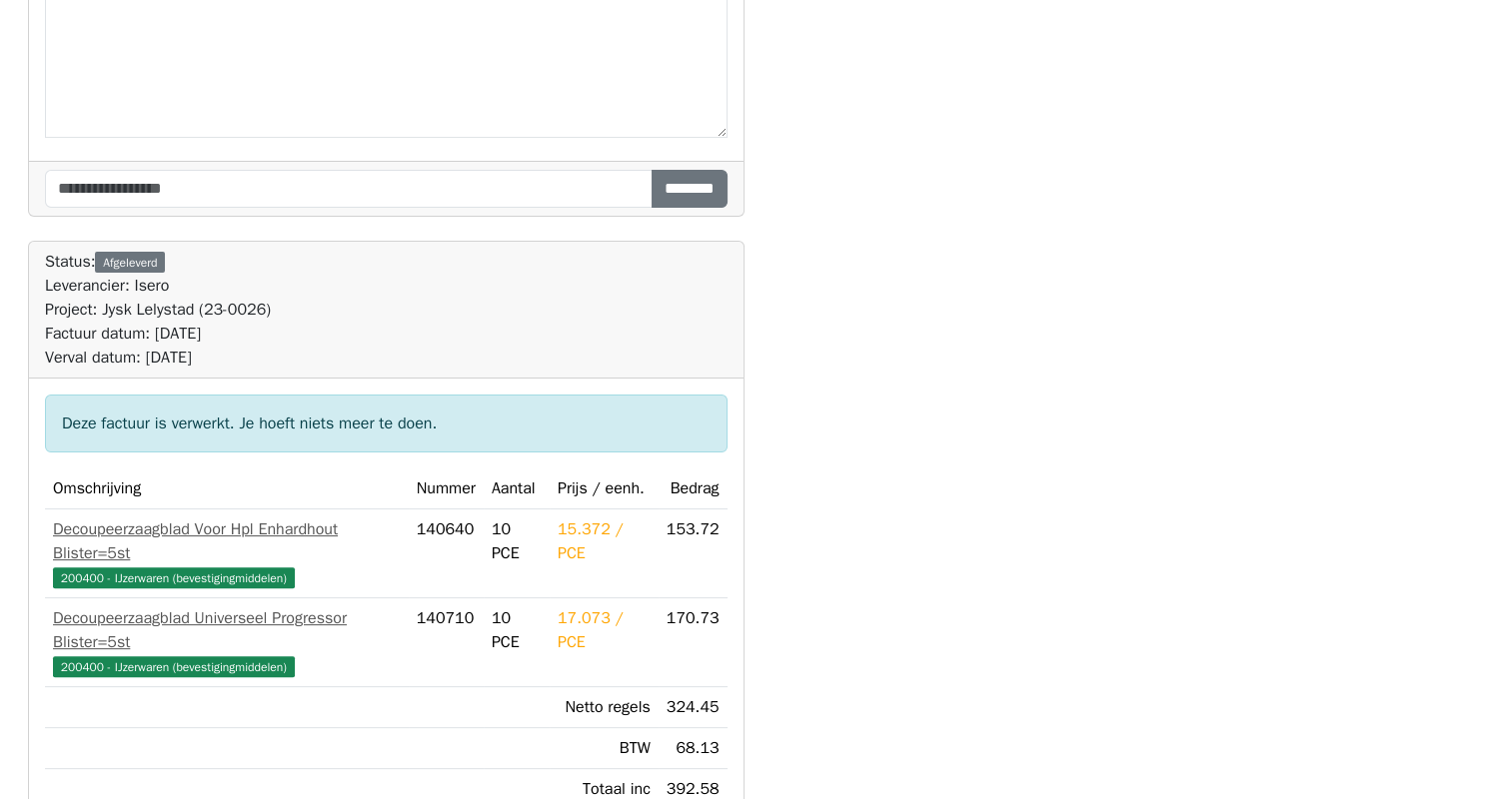 scroll, scrollTop: 0, scrollLeft: 0, axis: both 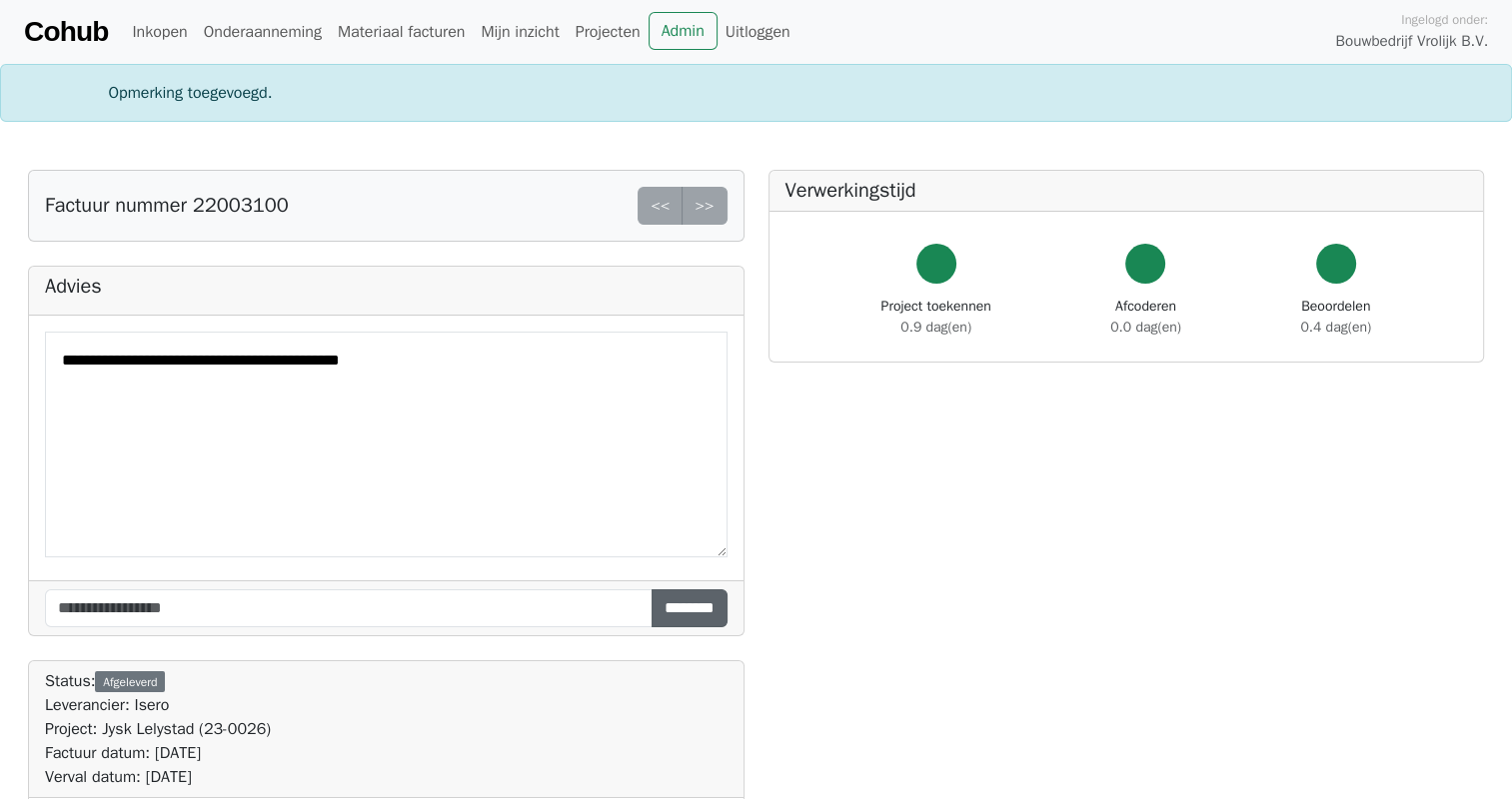 click on "********" at bounding box center (690, 608) 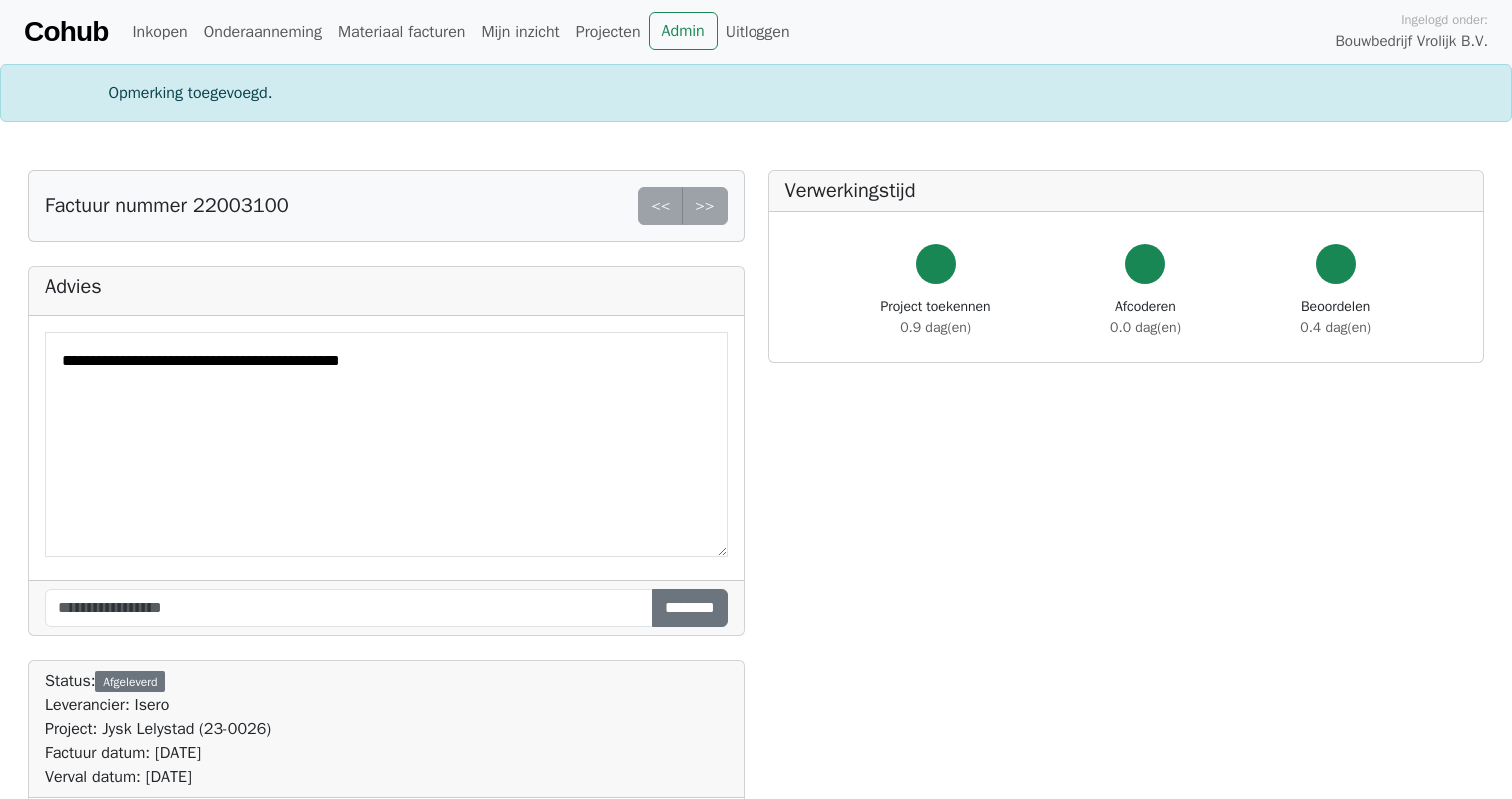 scroll, scrollTop: 0, scrollLeft: 0, axis: both 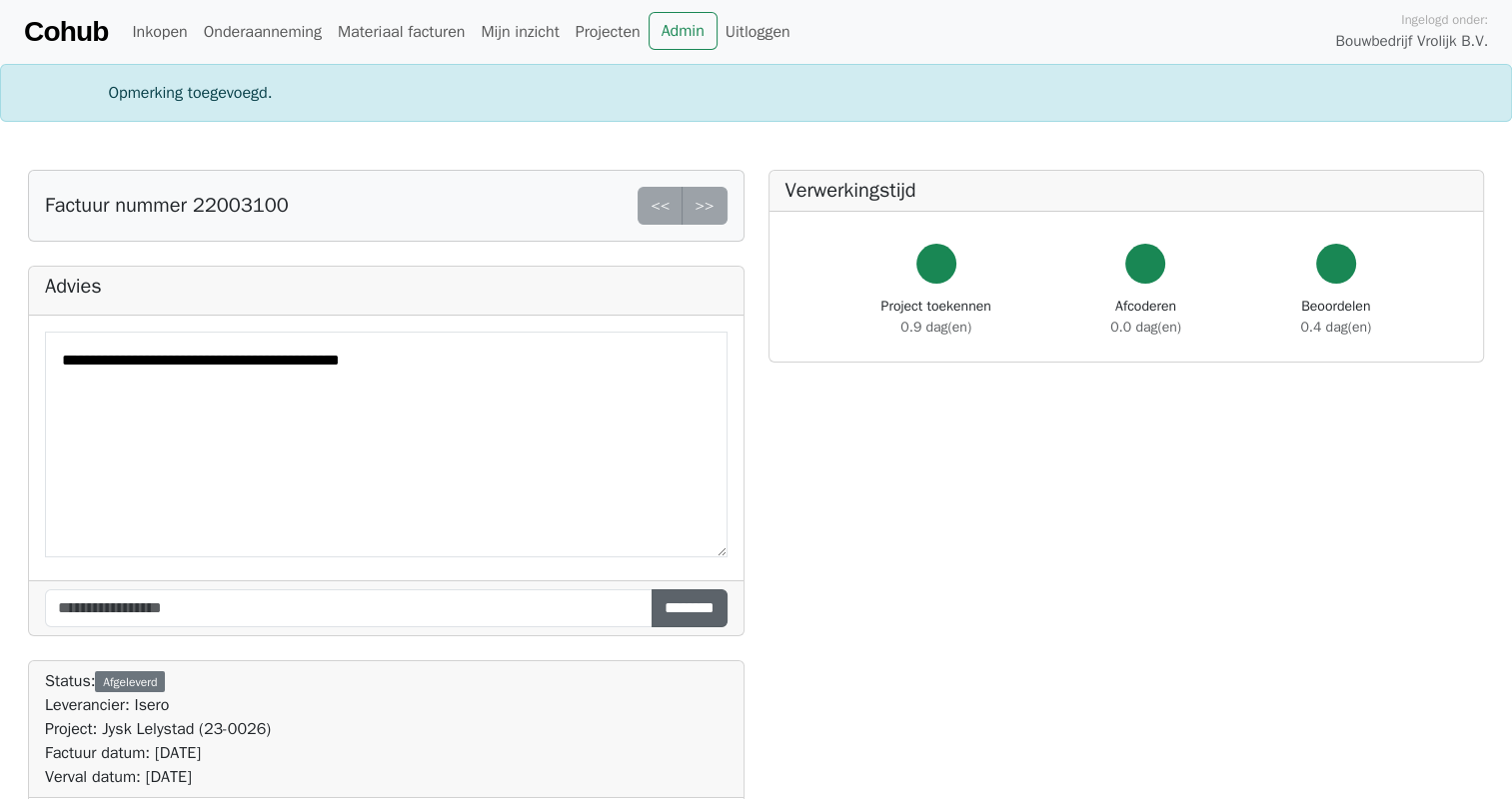 click on "********" at bounding box center [690, 608] 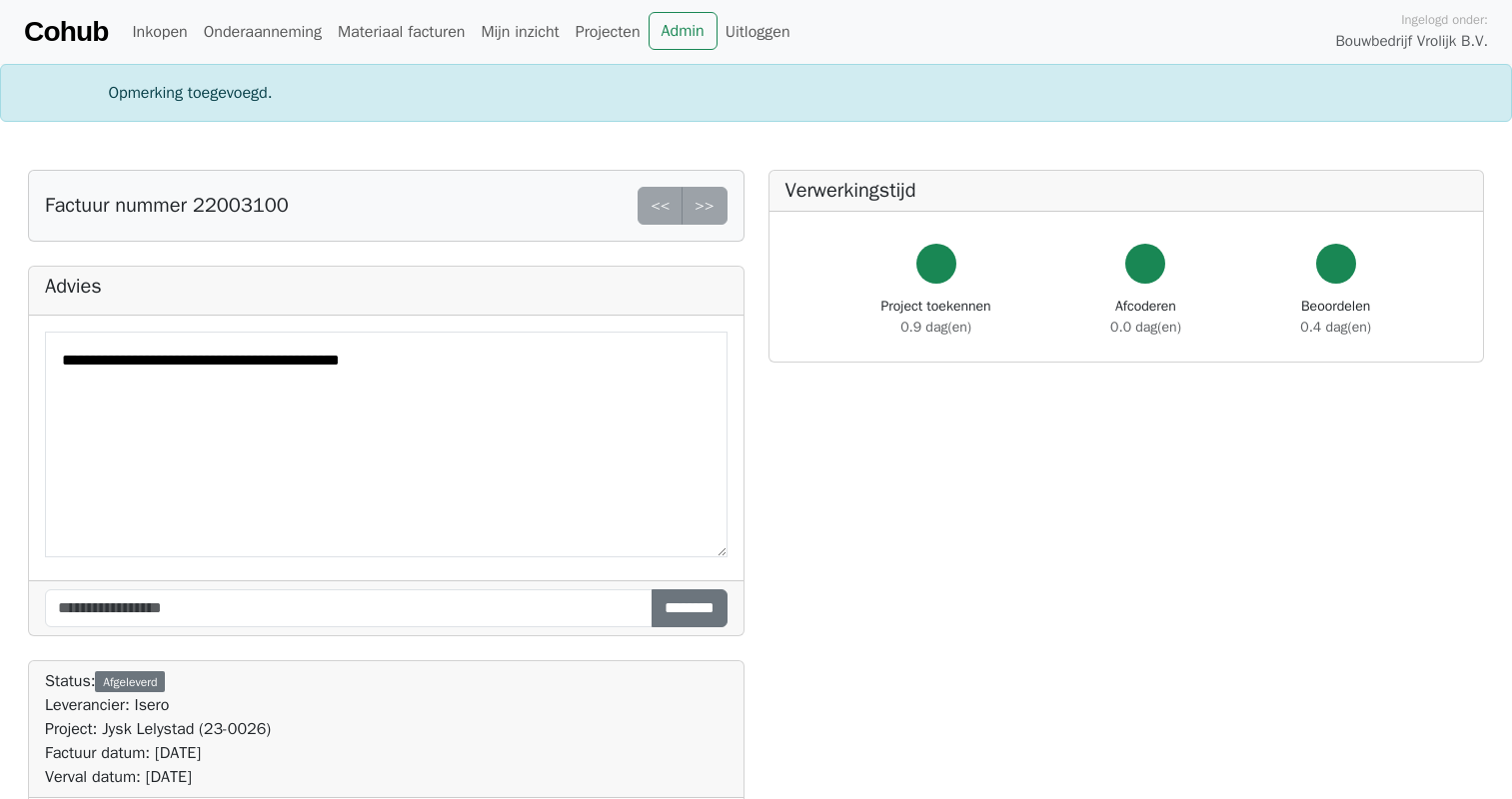 scroll, scrollTop: 0, scrollLeft: 0, axis: both 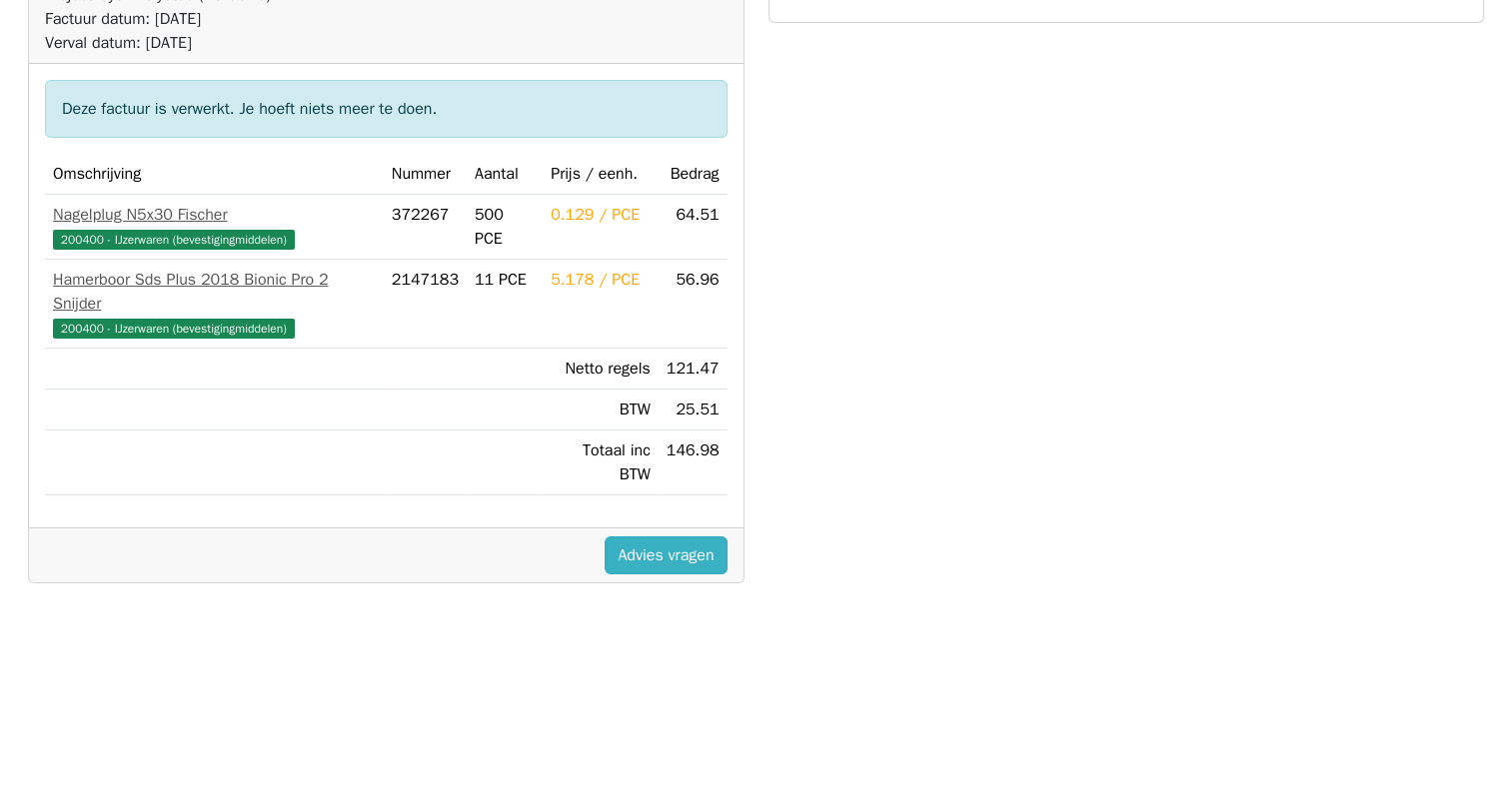 click on "Advies vragen" at bounding box center [666, 555] 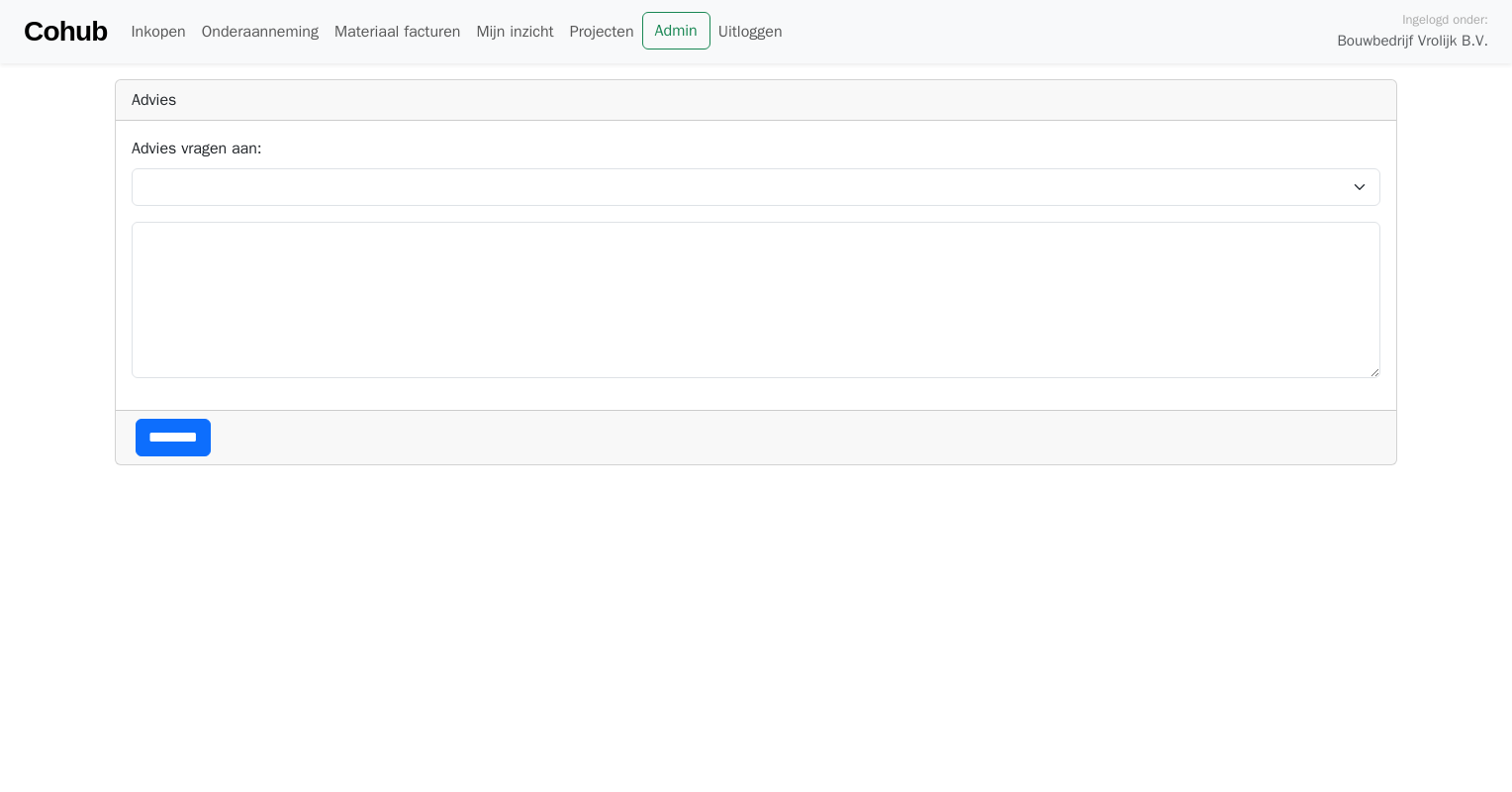 scroll, scrollTop: 0, scrollLeft: 0, axis: both 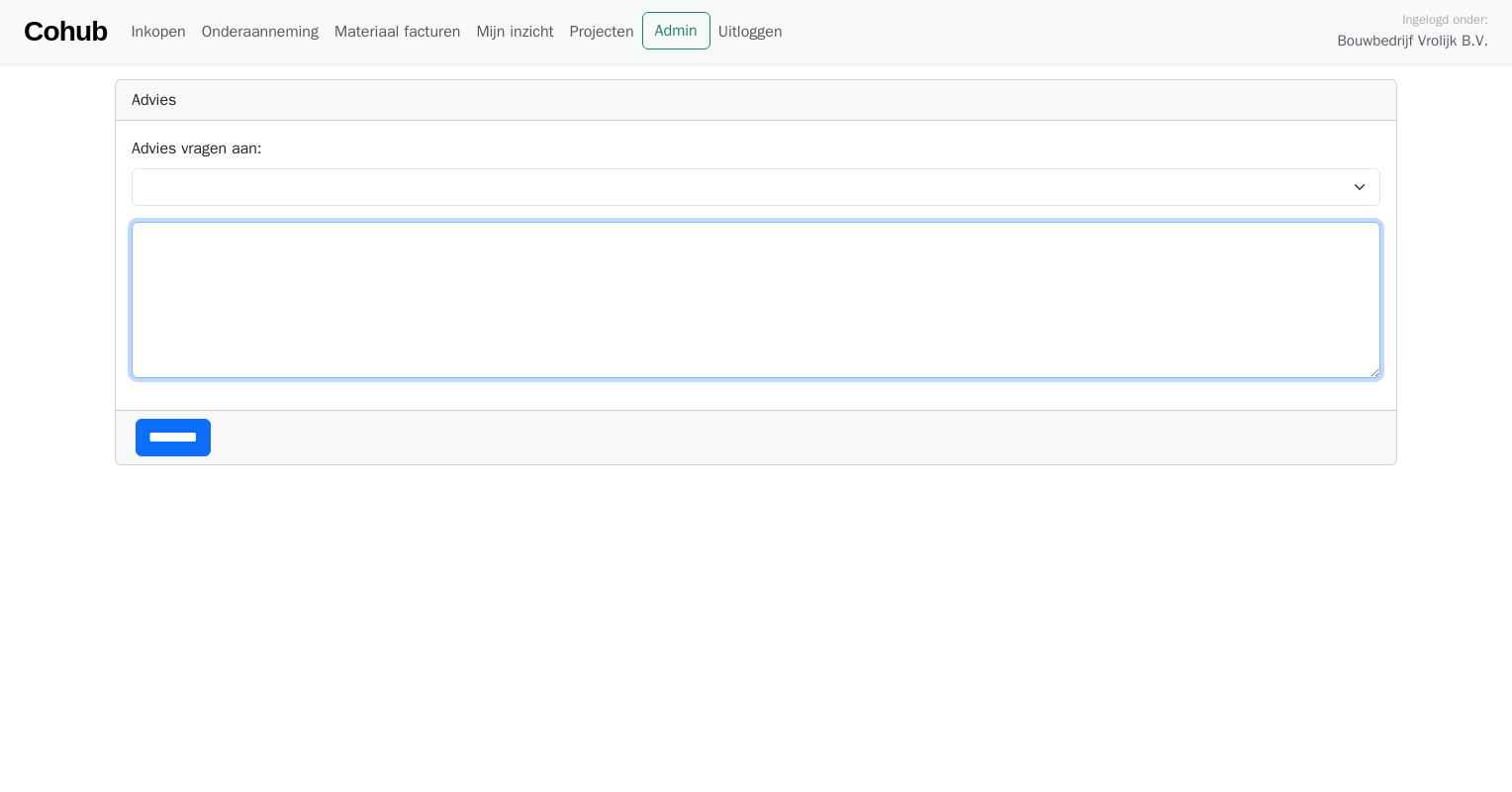 click at bounding box center (756, 300) 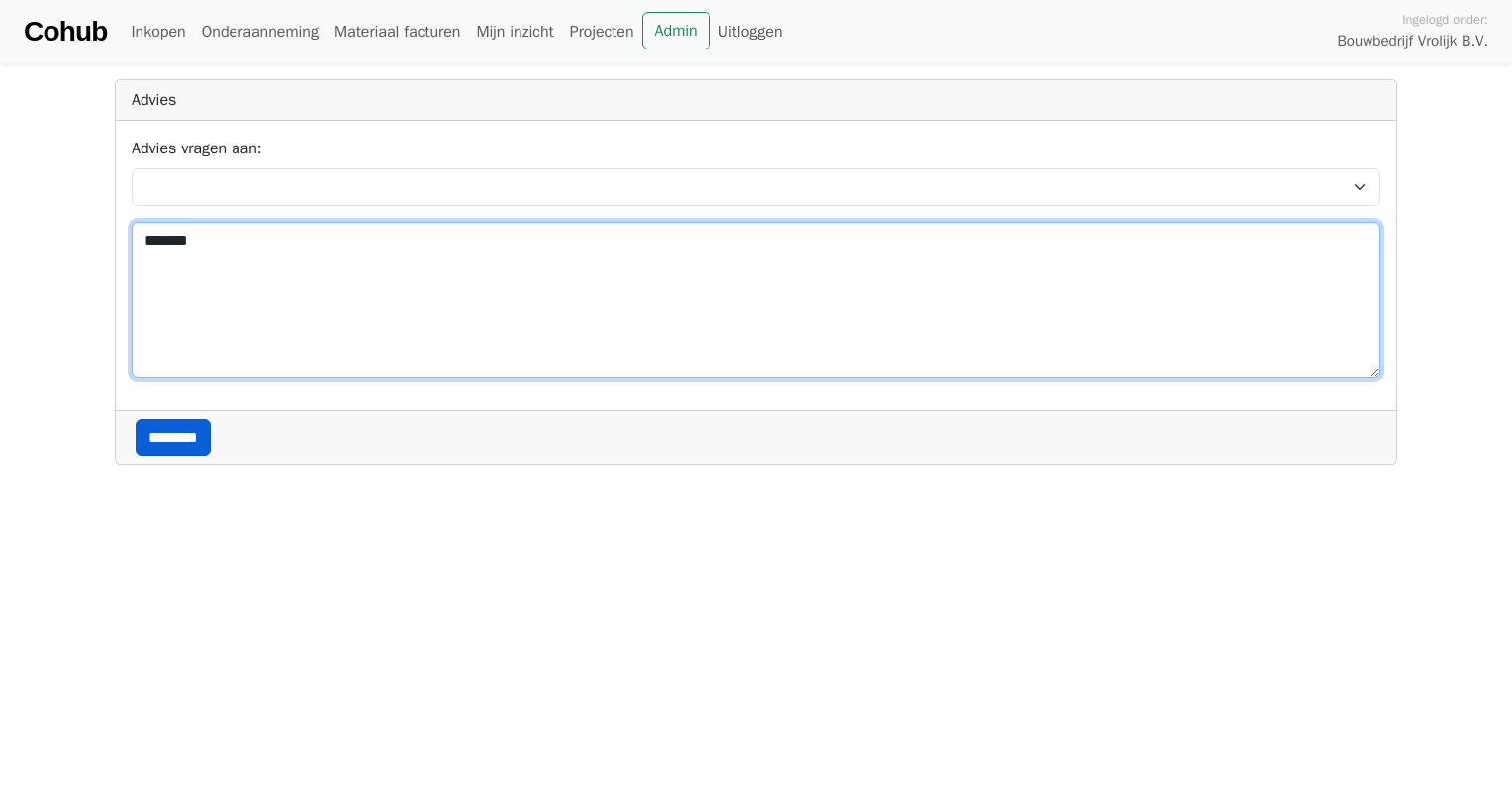 type on "*******" 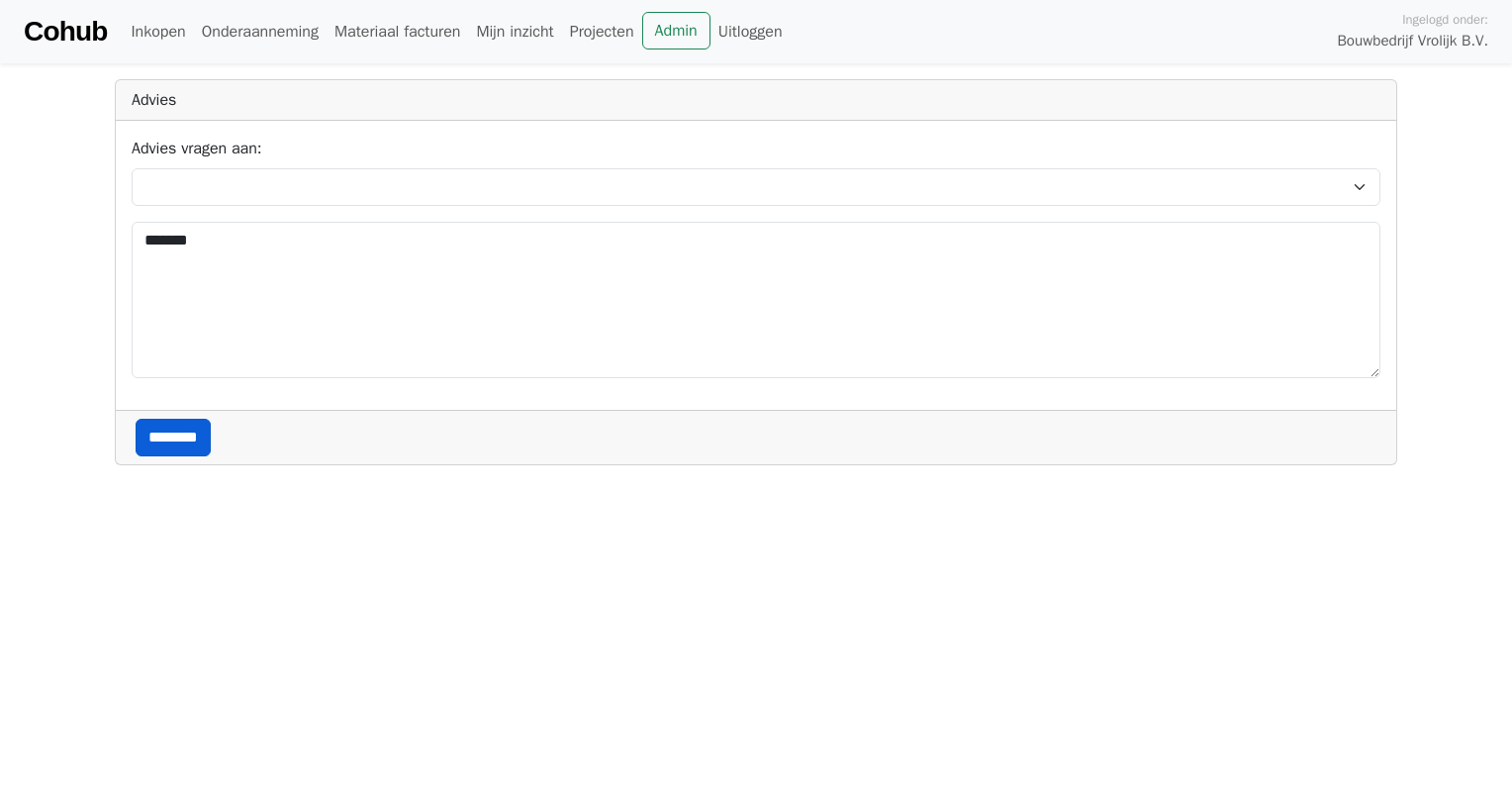 click on "********" at bounding box center [173, 438] 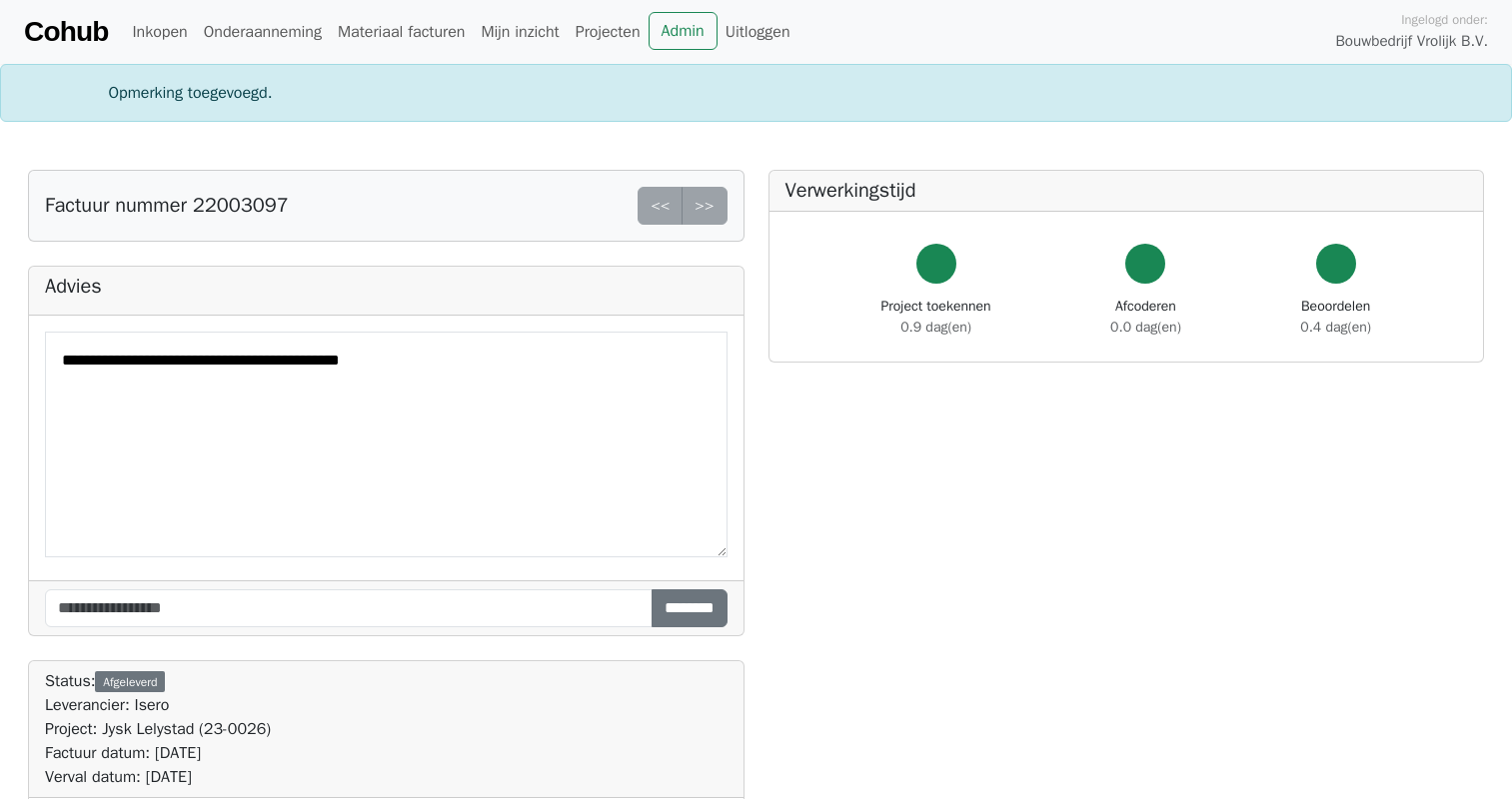 scroll, scrollTop: 0, scrollLeft: 0, axis: both 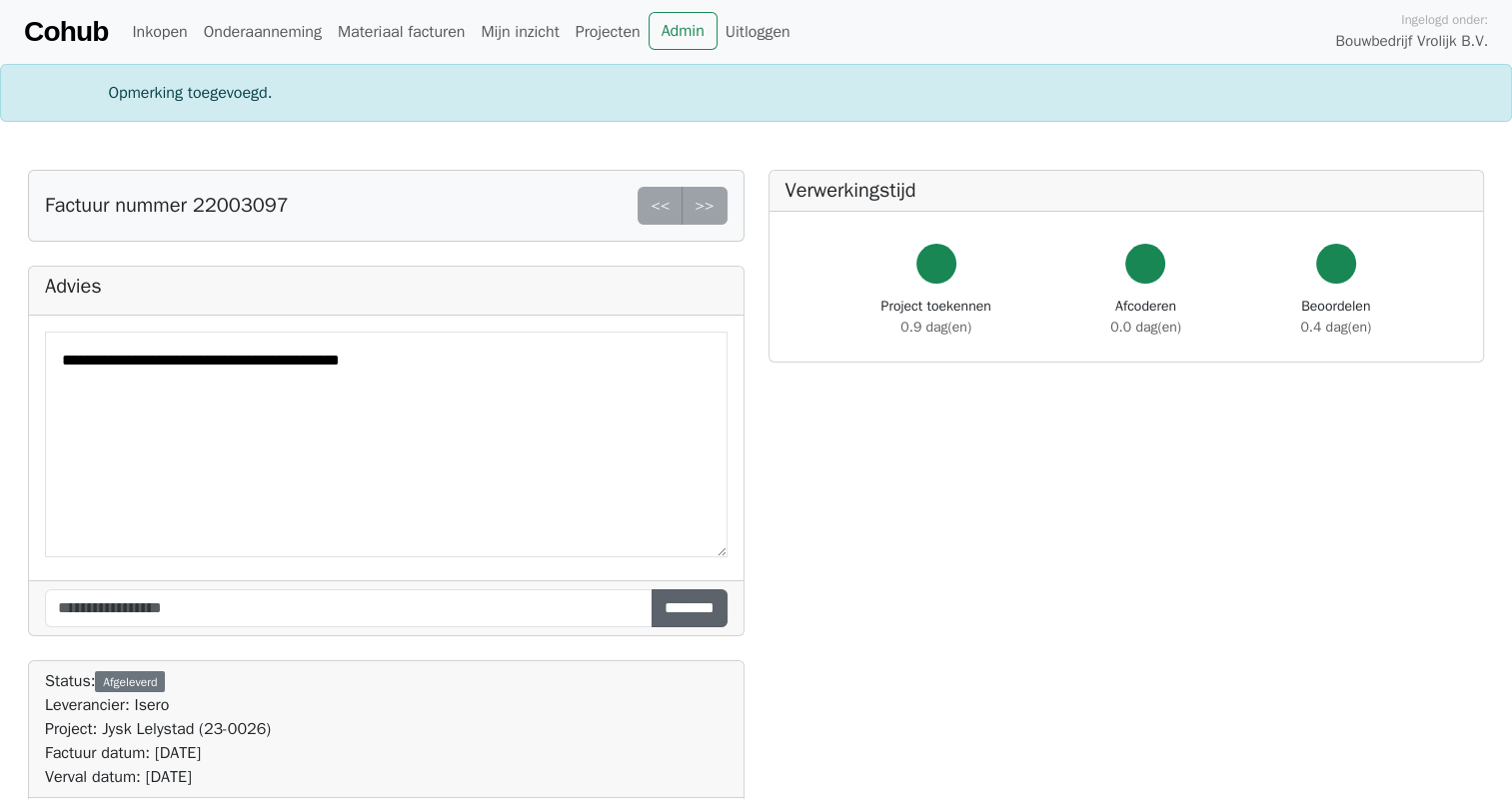 click on "********" at bounding box center (690, 608) 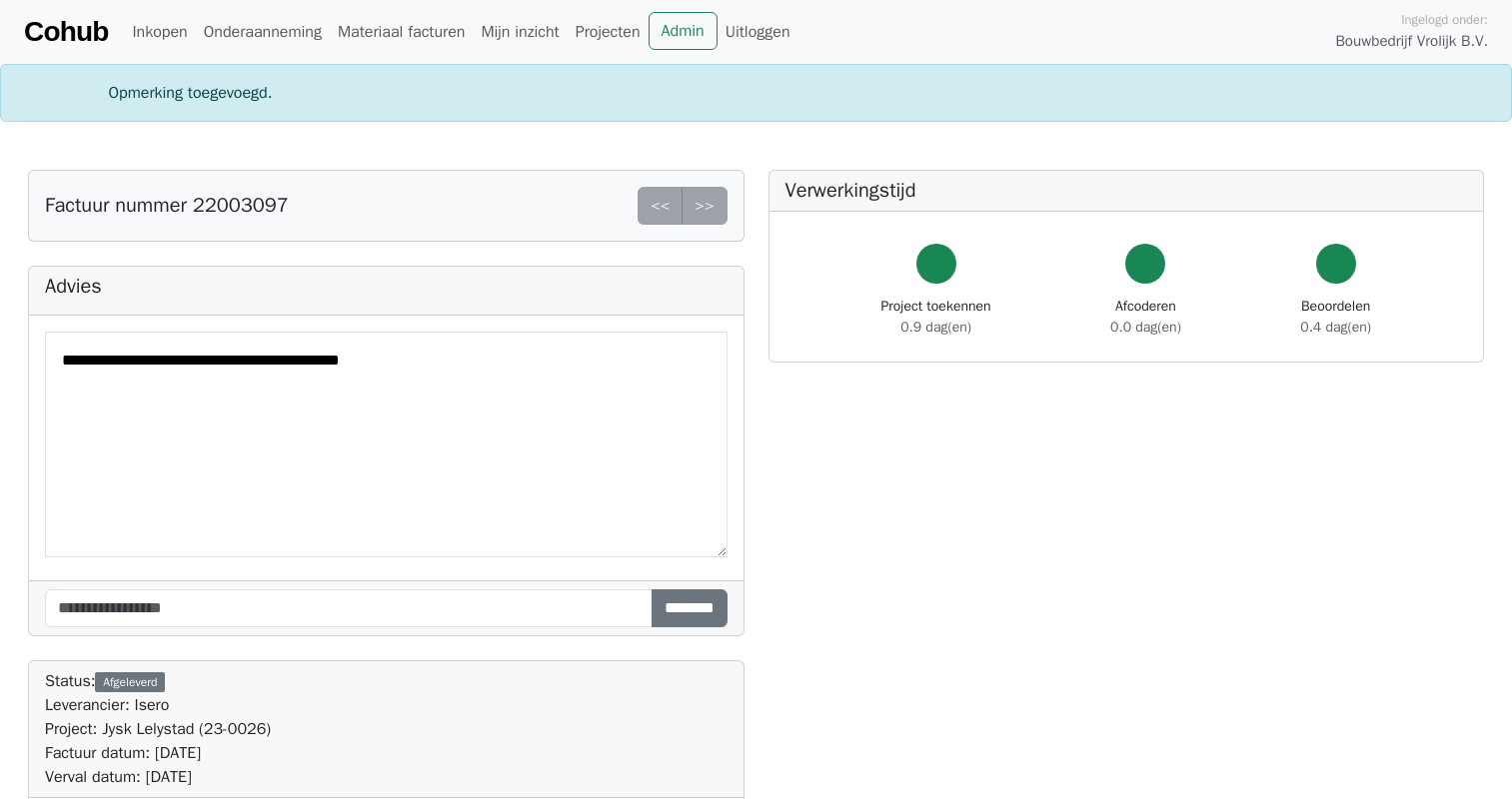 scroll, scrollTop: 0, scrollLeft: 0, axis: both 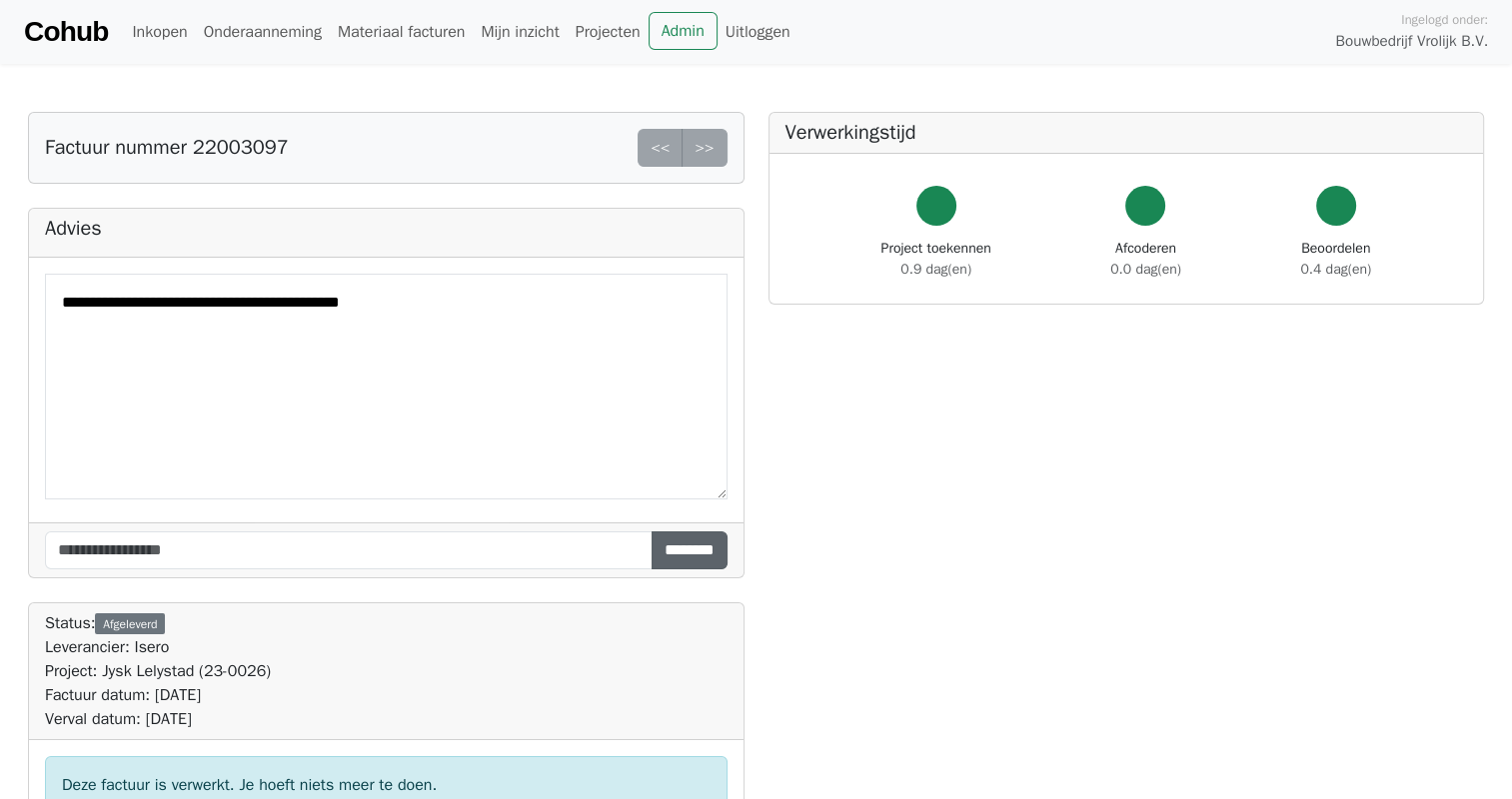 click on "********" at bounding box center (690, 550) 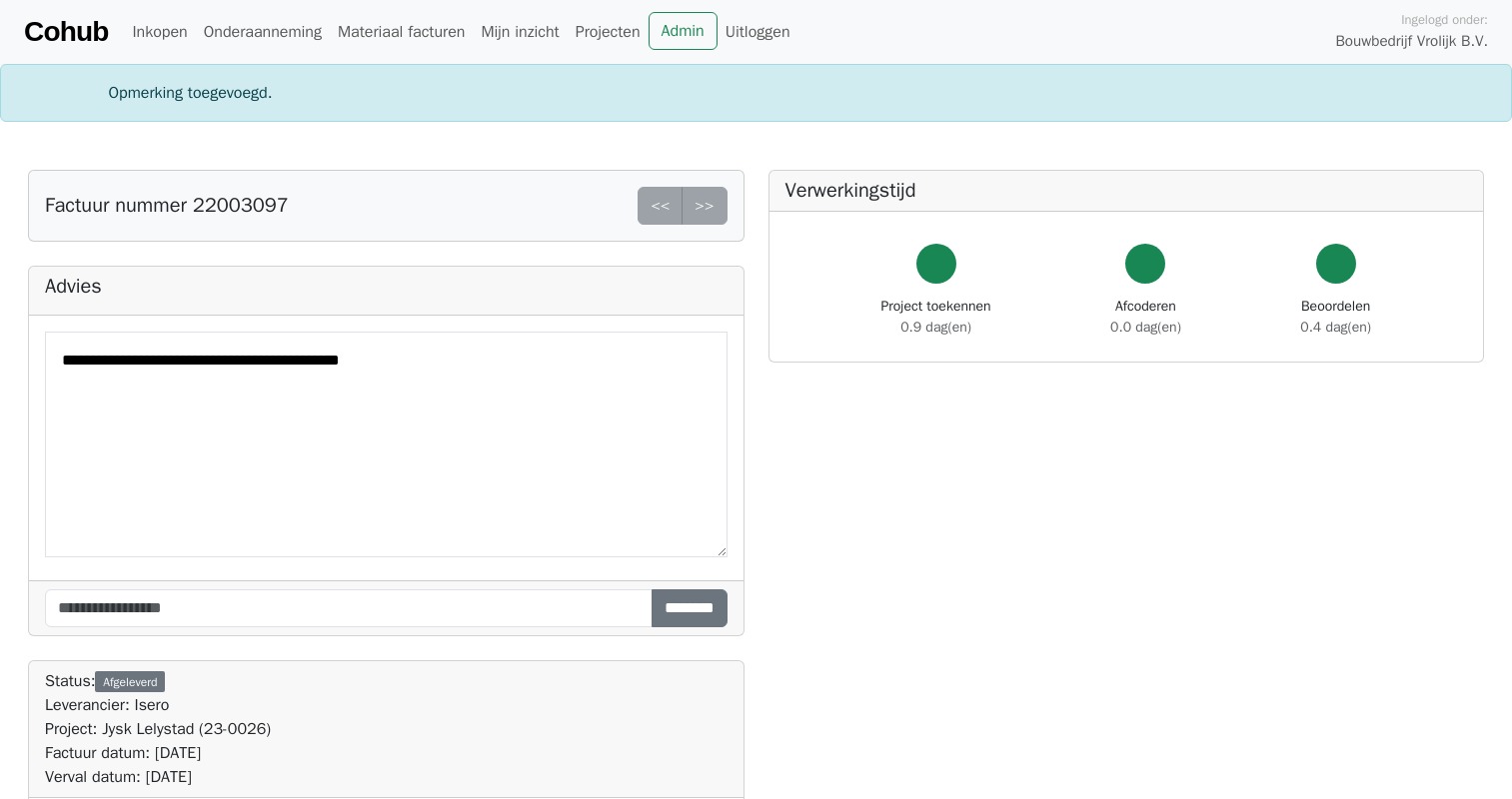scroll, scrollTop: 0, scrollLeft: 0, axis: both 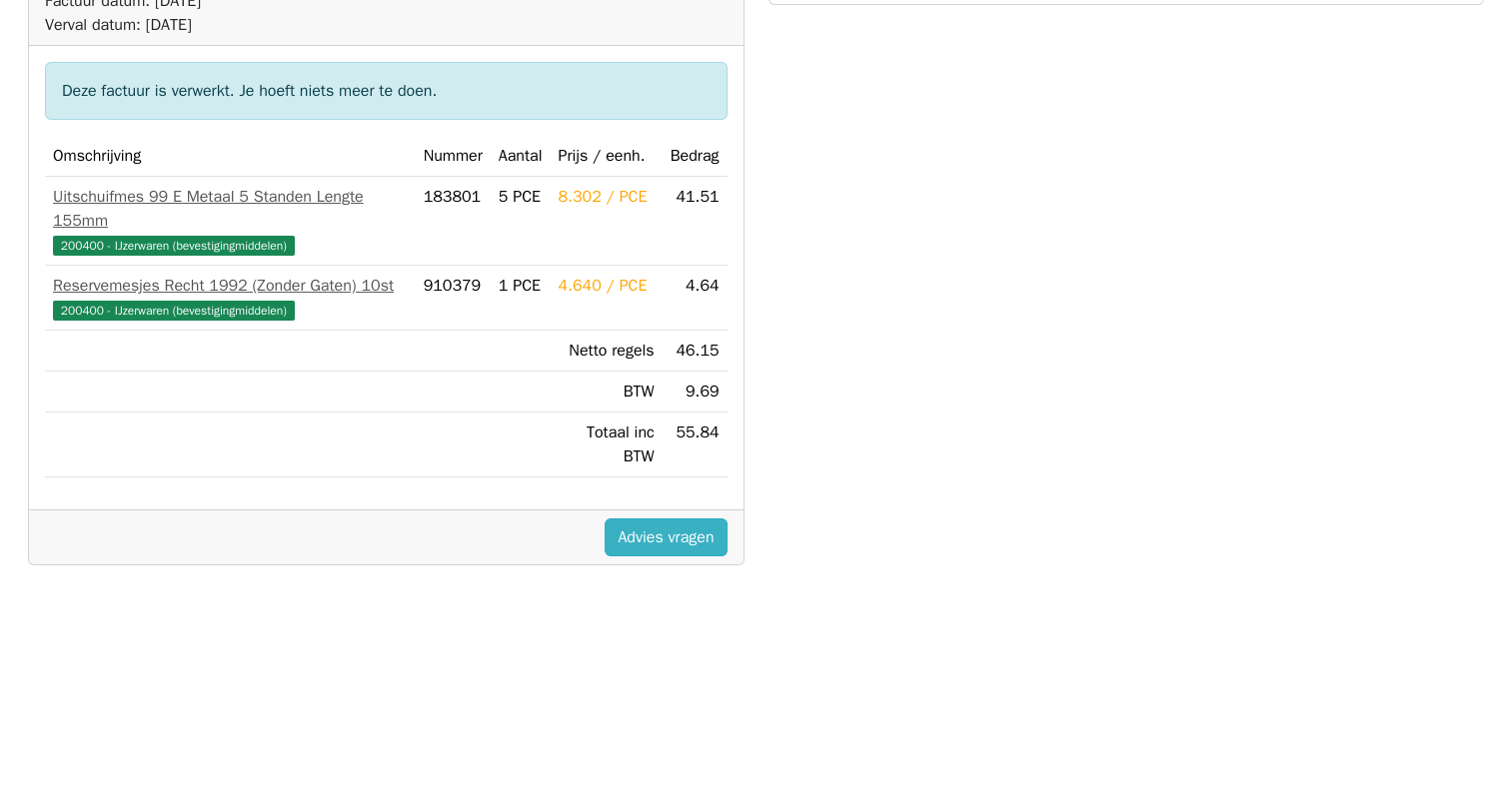 click on "Advies vragen" at bounding box center (666, 537) 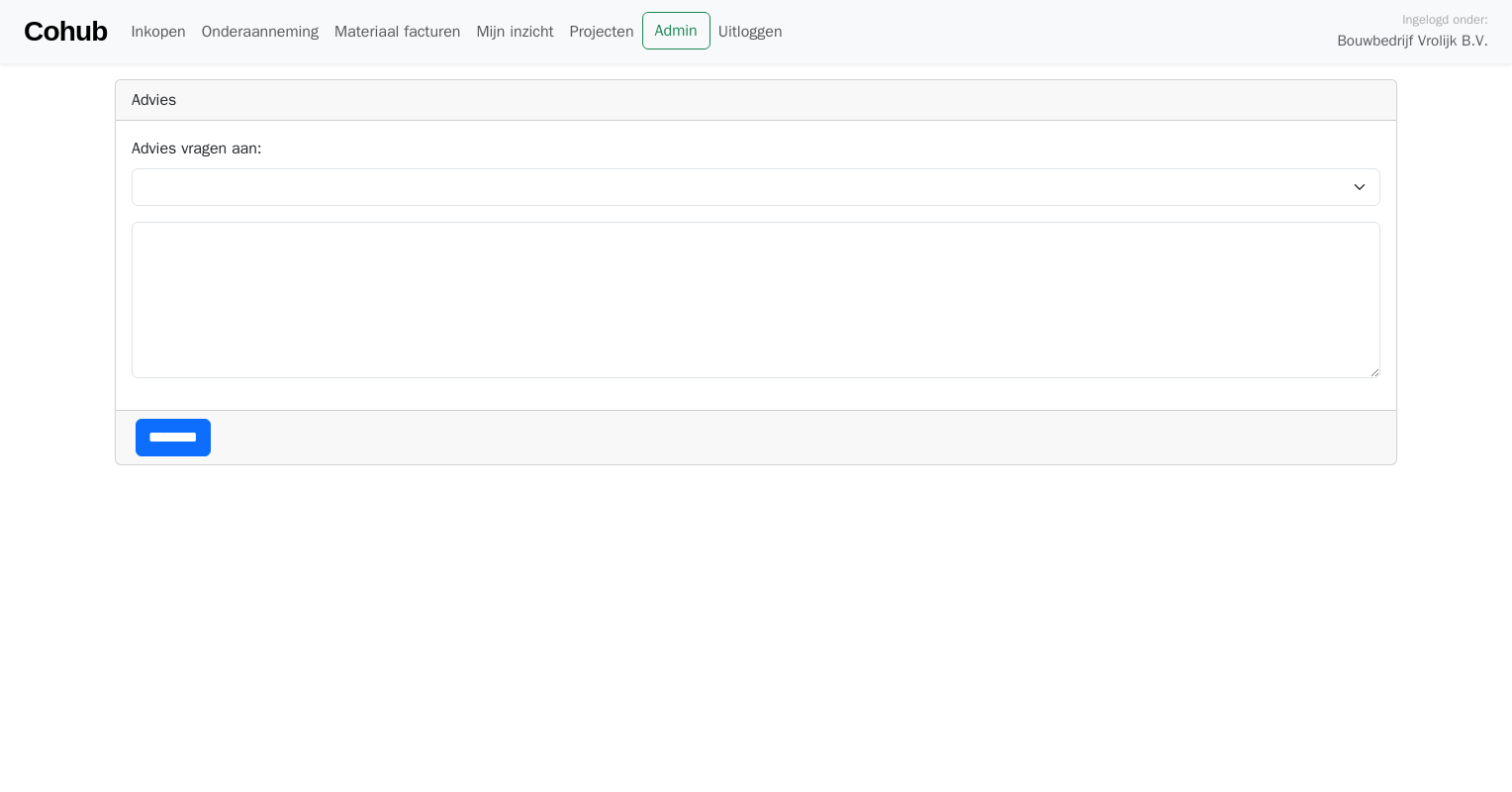 scroll, scrollTop: 0, scrollLeft: 0, axis: both 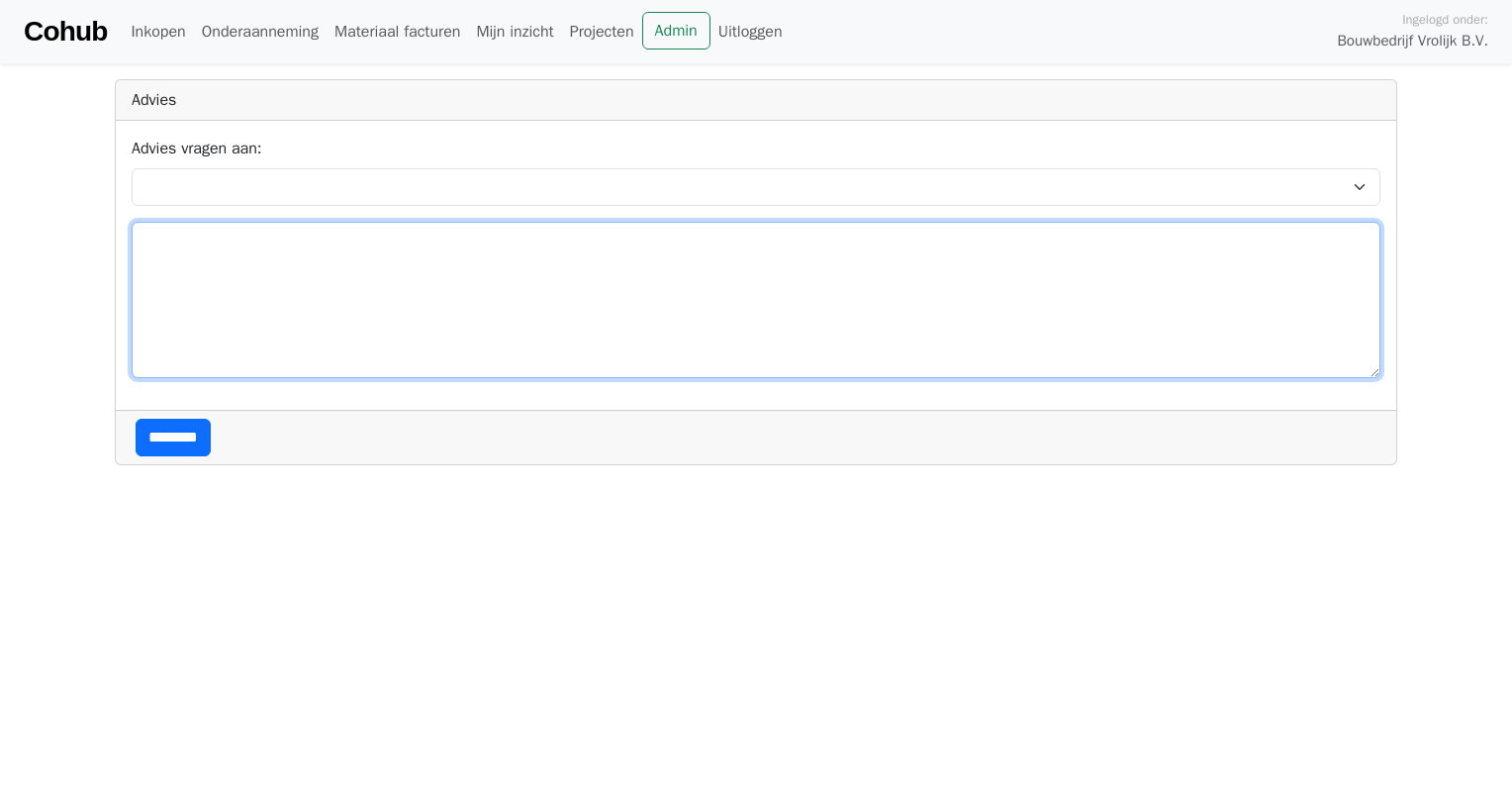 click at bounding box center (756, 300) 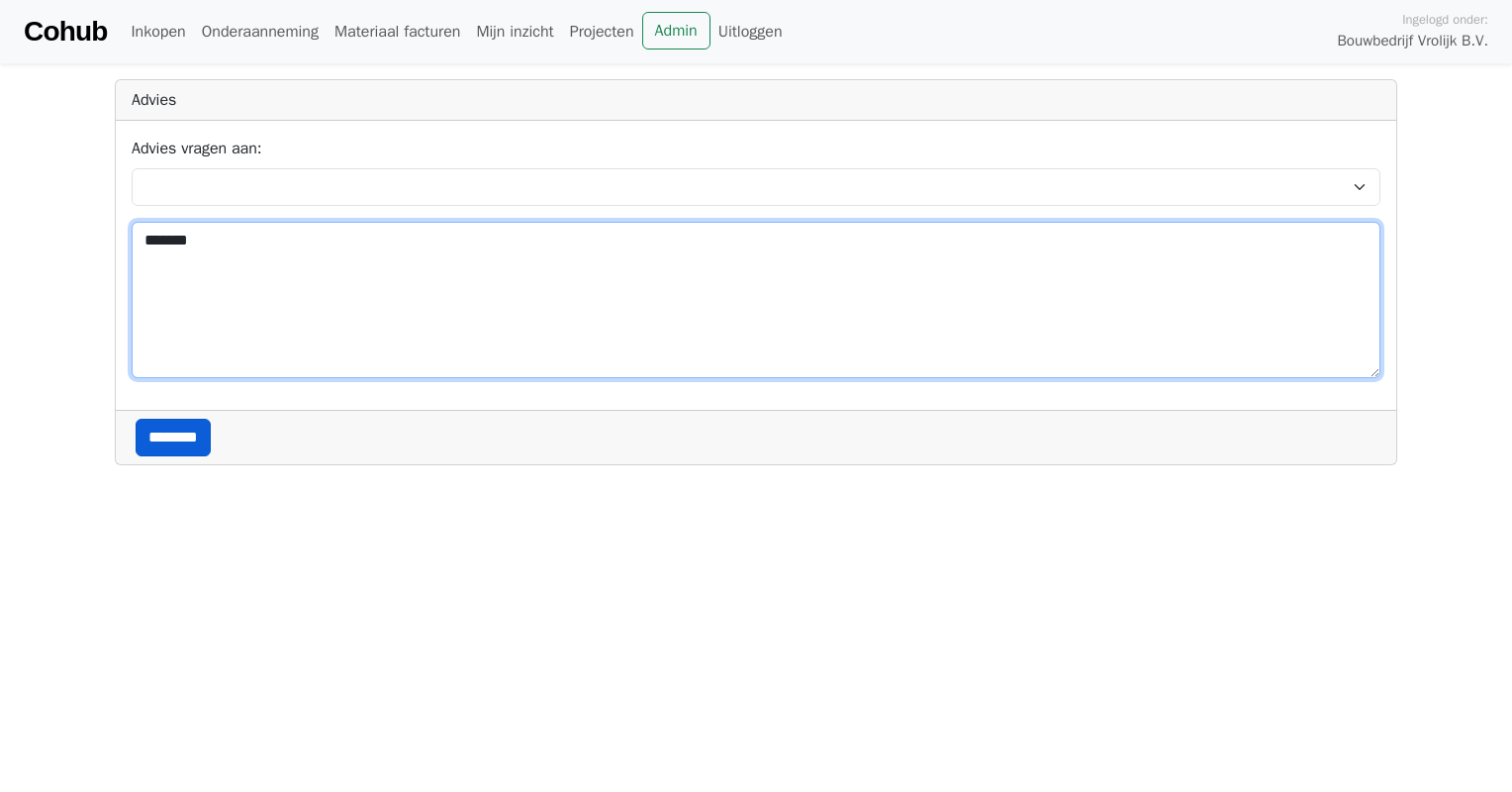 type on "*******" 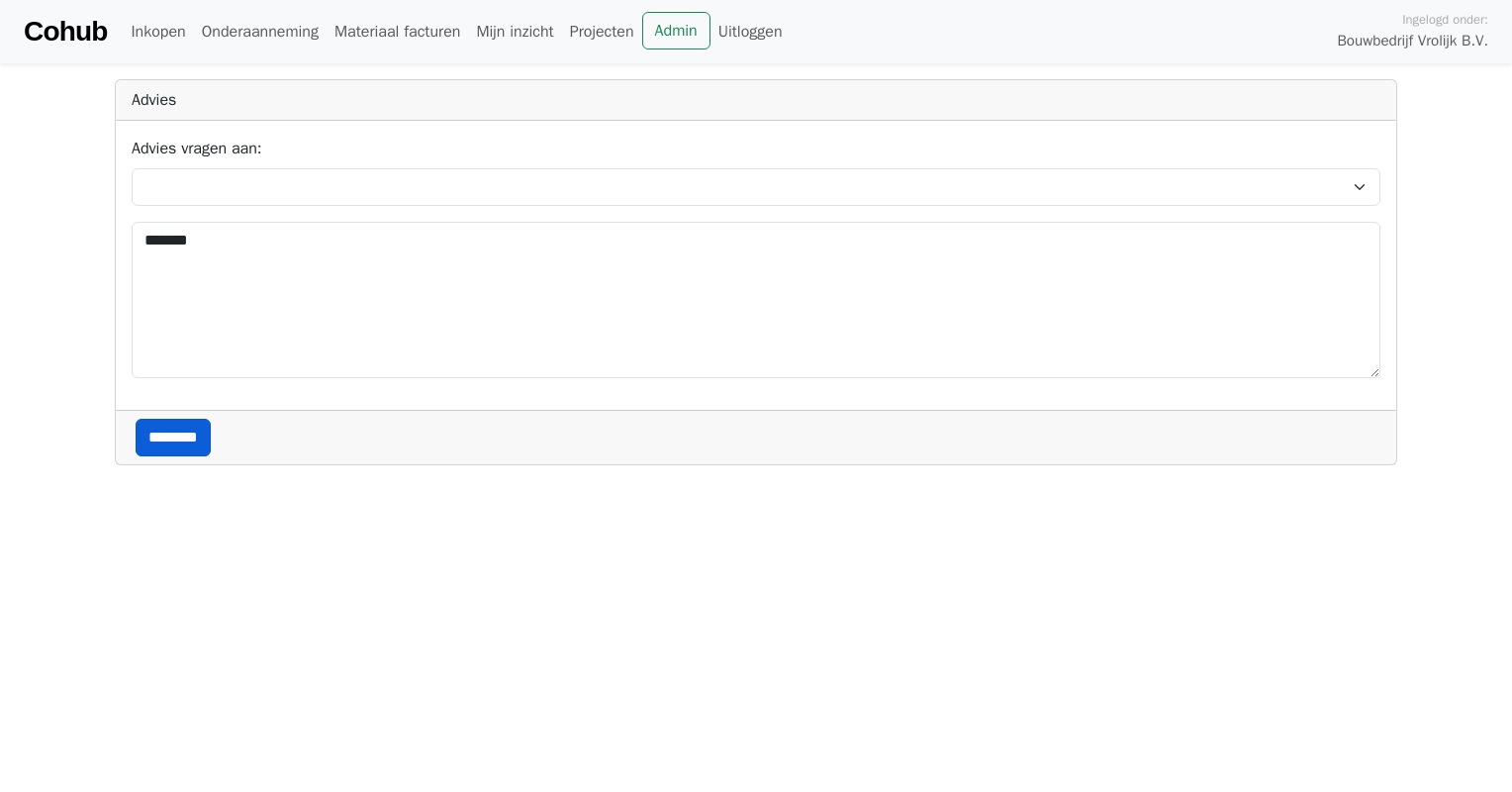 click on "********" at bounding box center [173, 438] 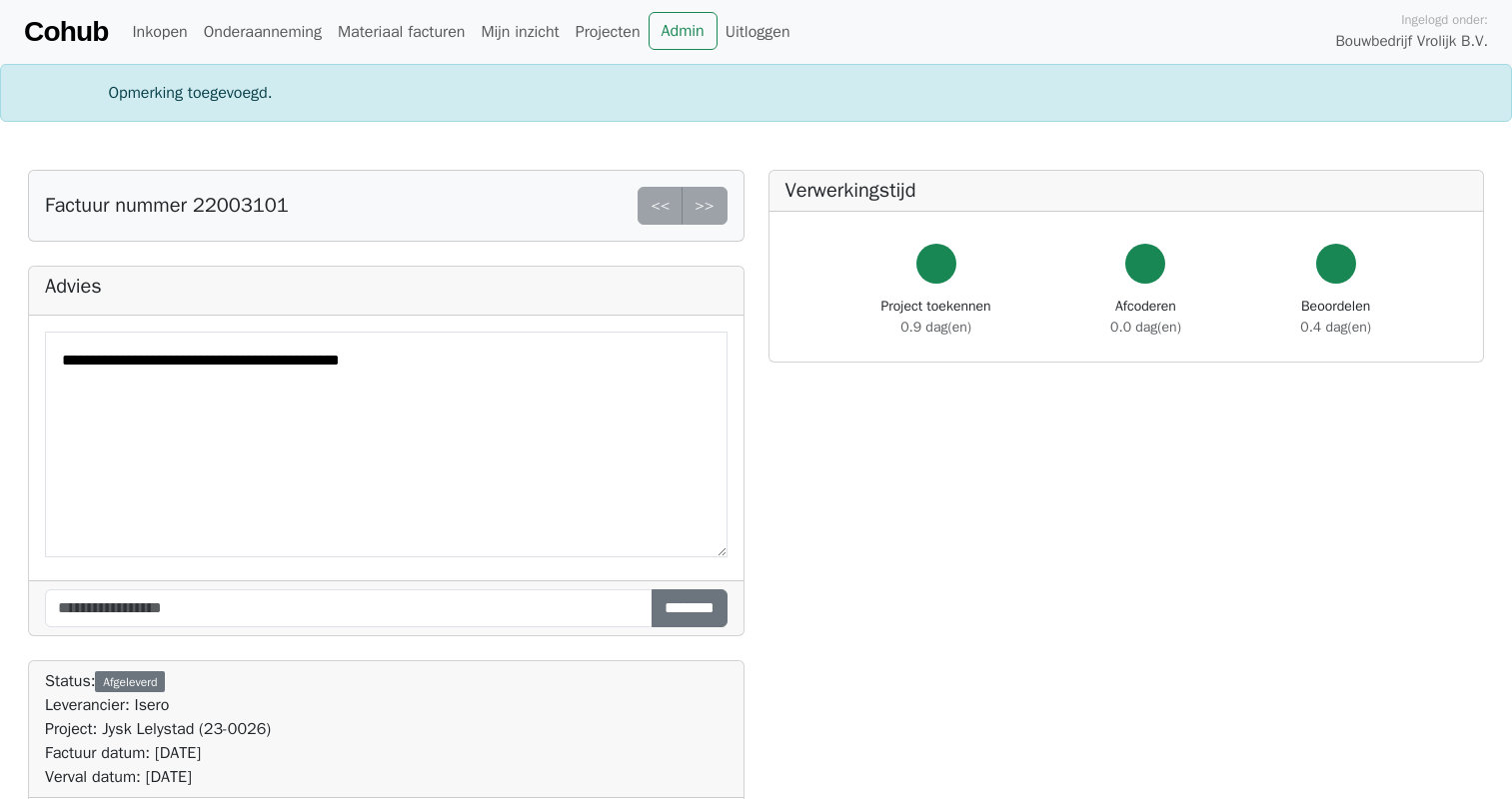 scroll, scrollTop: 0, scrollLeft: 0, axis: both 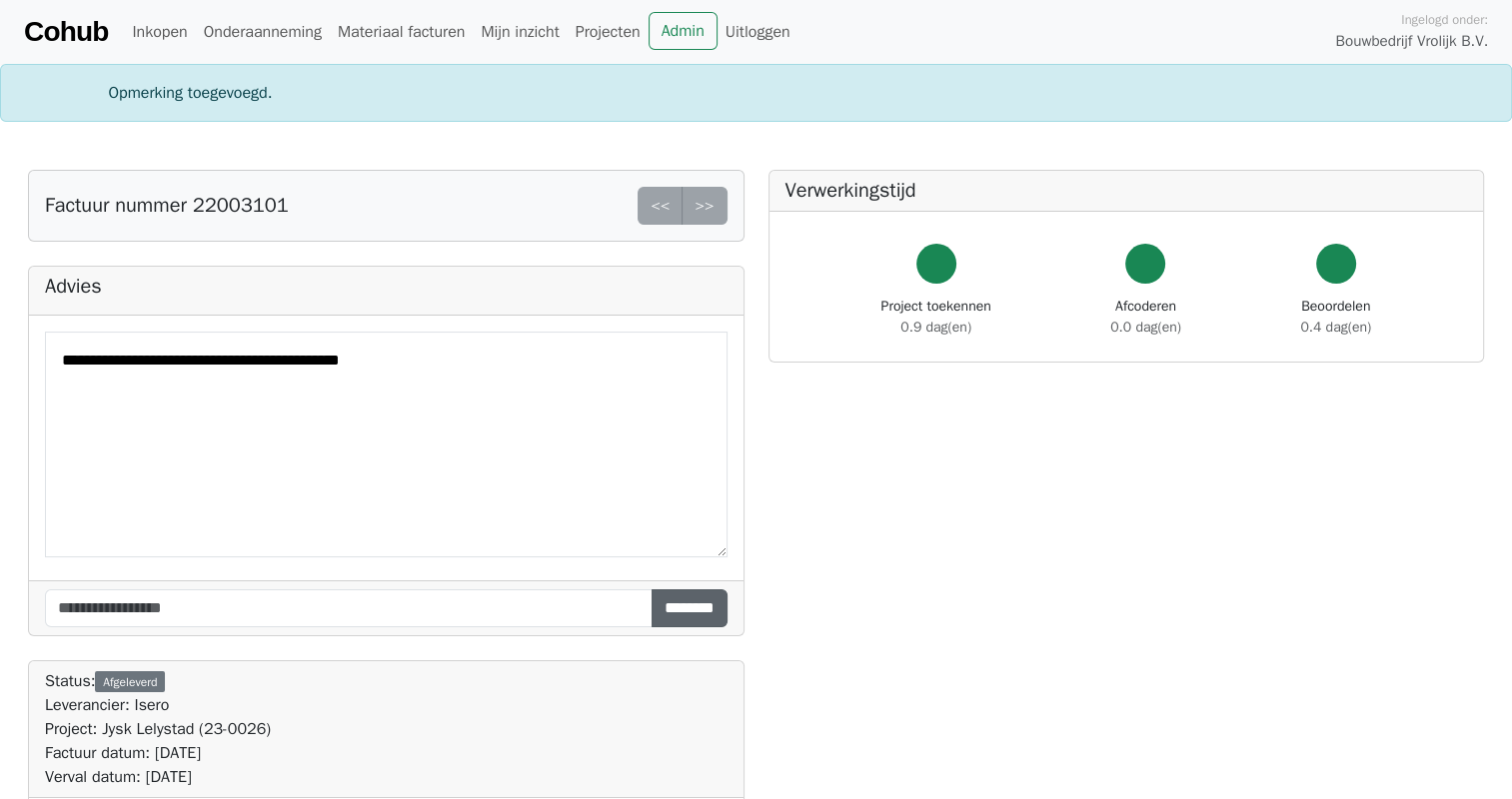 click on "********" at bounding box center (690, 608) 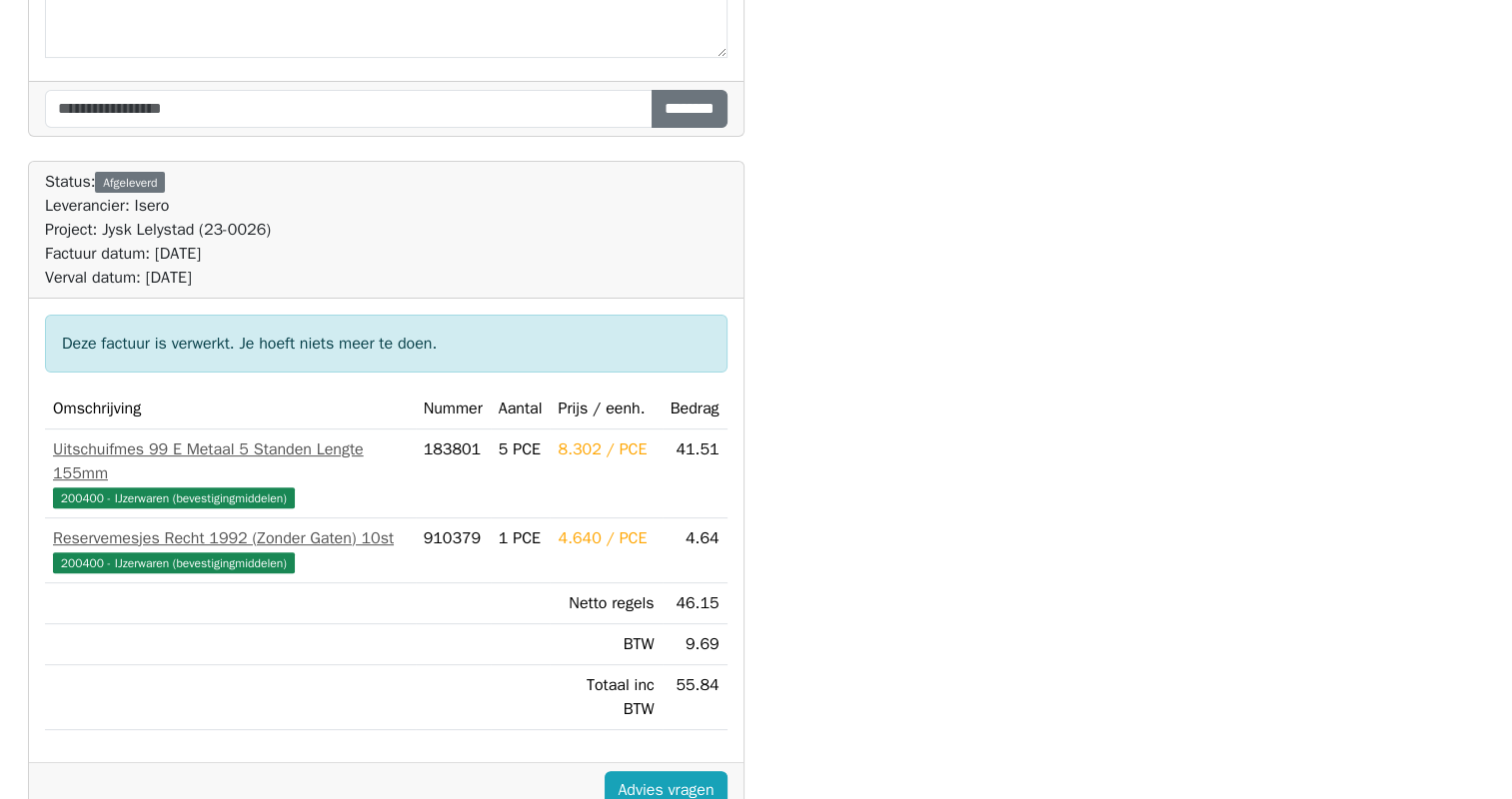 scroll, scrollTop: 739, scrollLeft: 0, axis: vertical 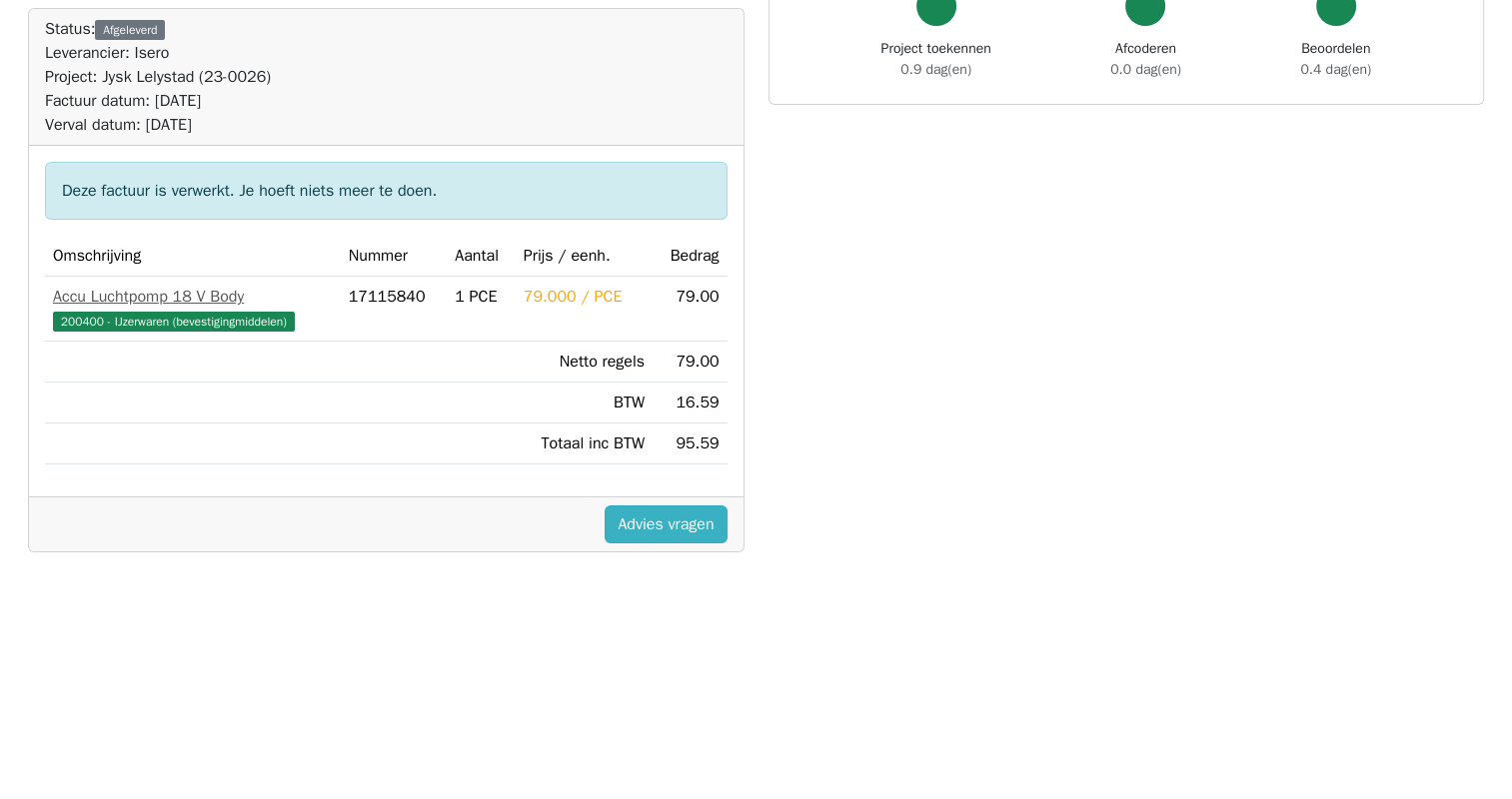 click on "Advies vragen" at bounding box center (666, 524) 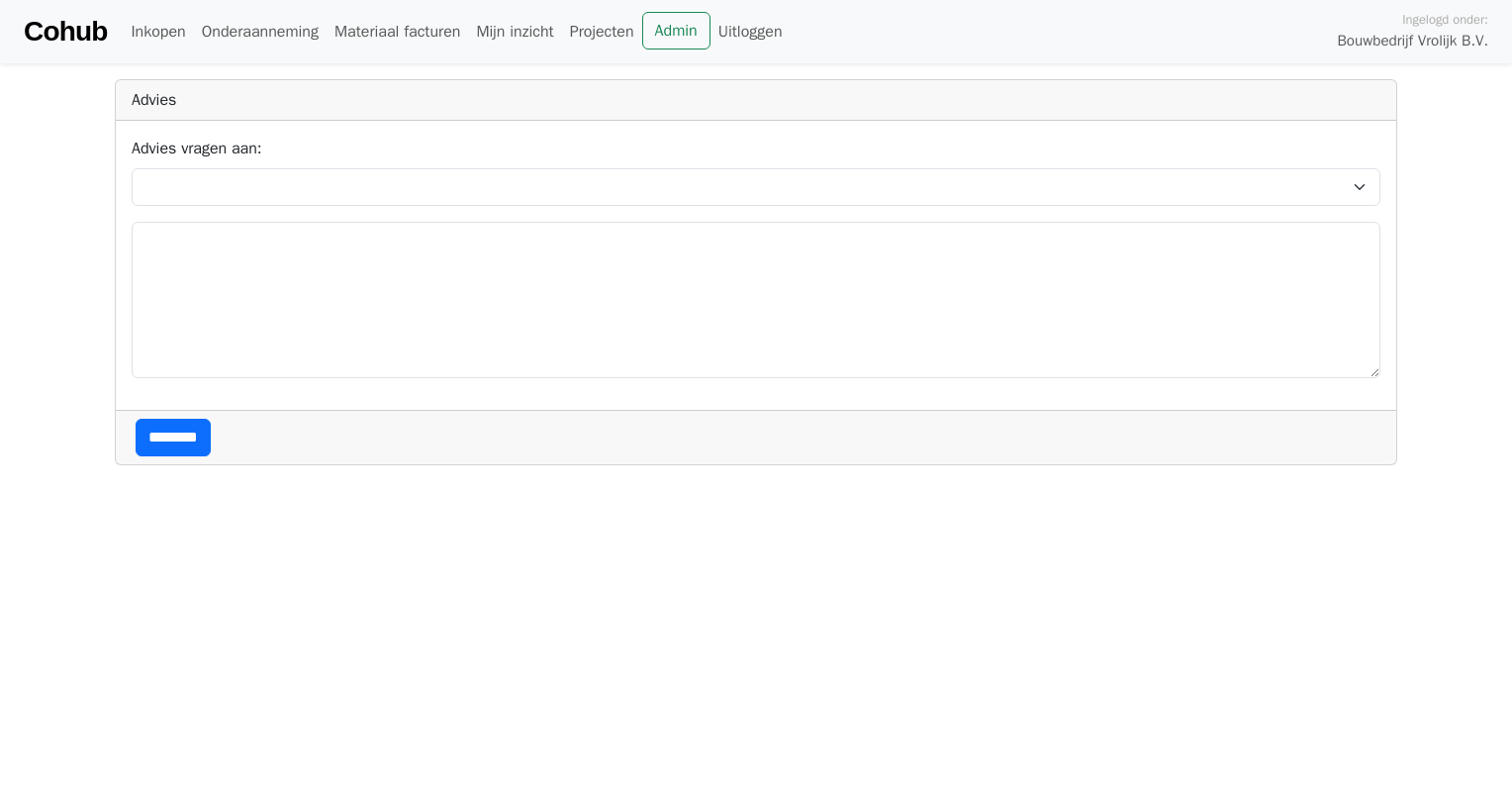 scroll, scrollTop: 0, scrollLeft: 0, axis: both 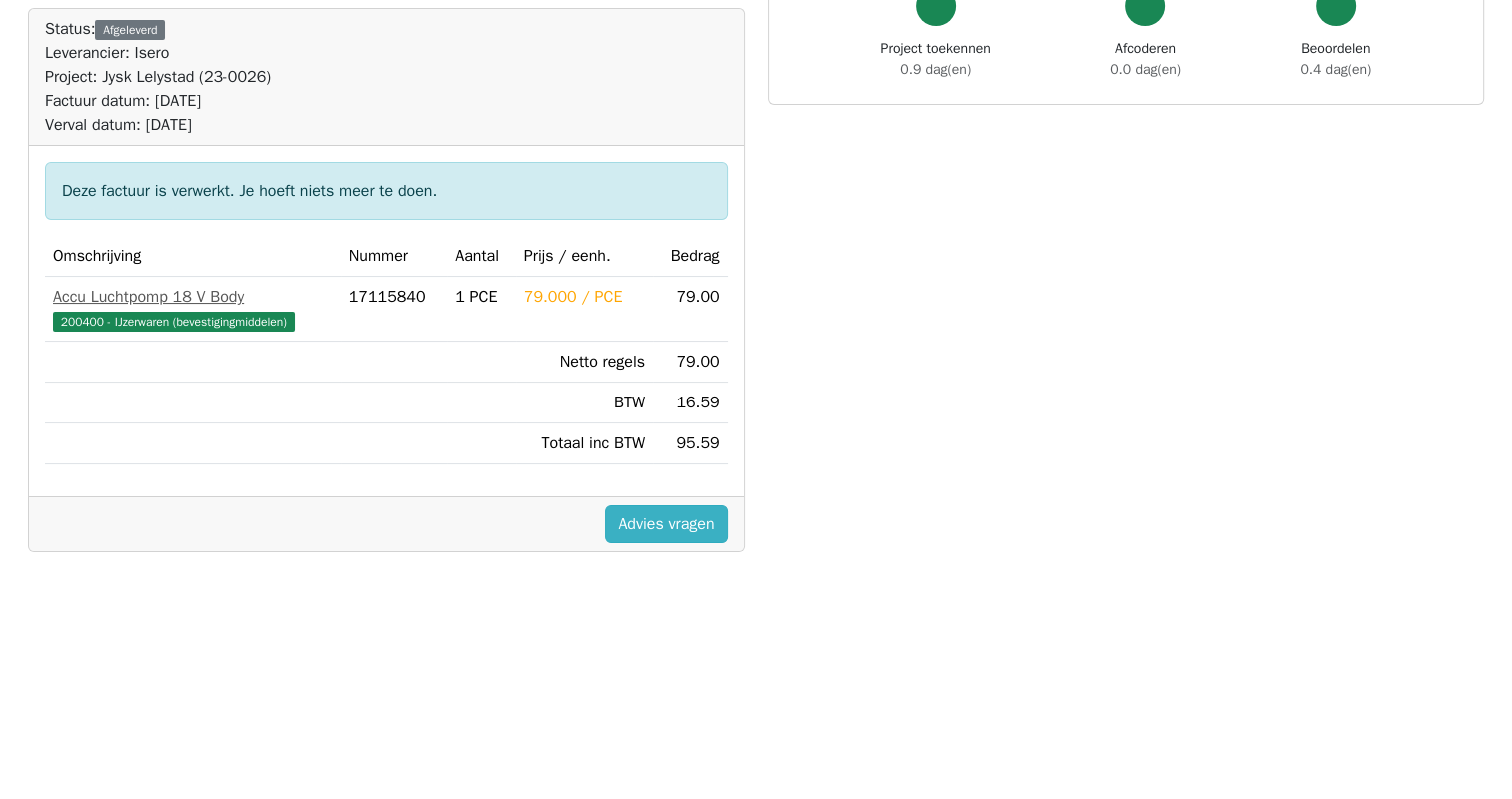 click on "Advies vragen" at bounding box center [666, 524] 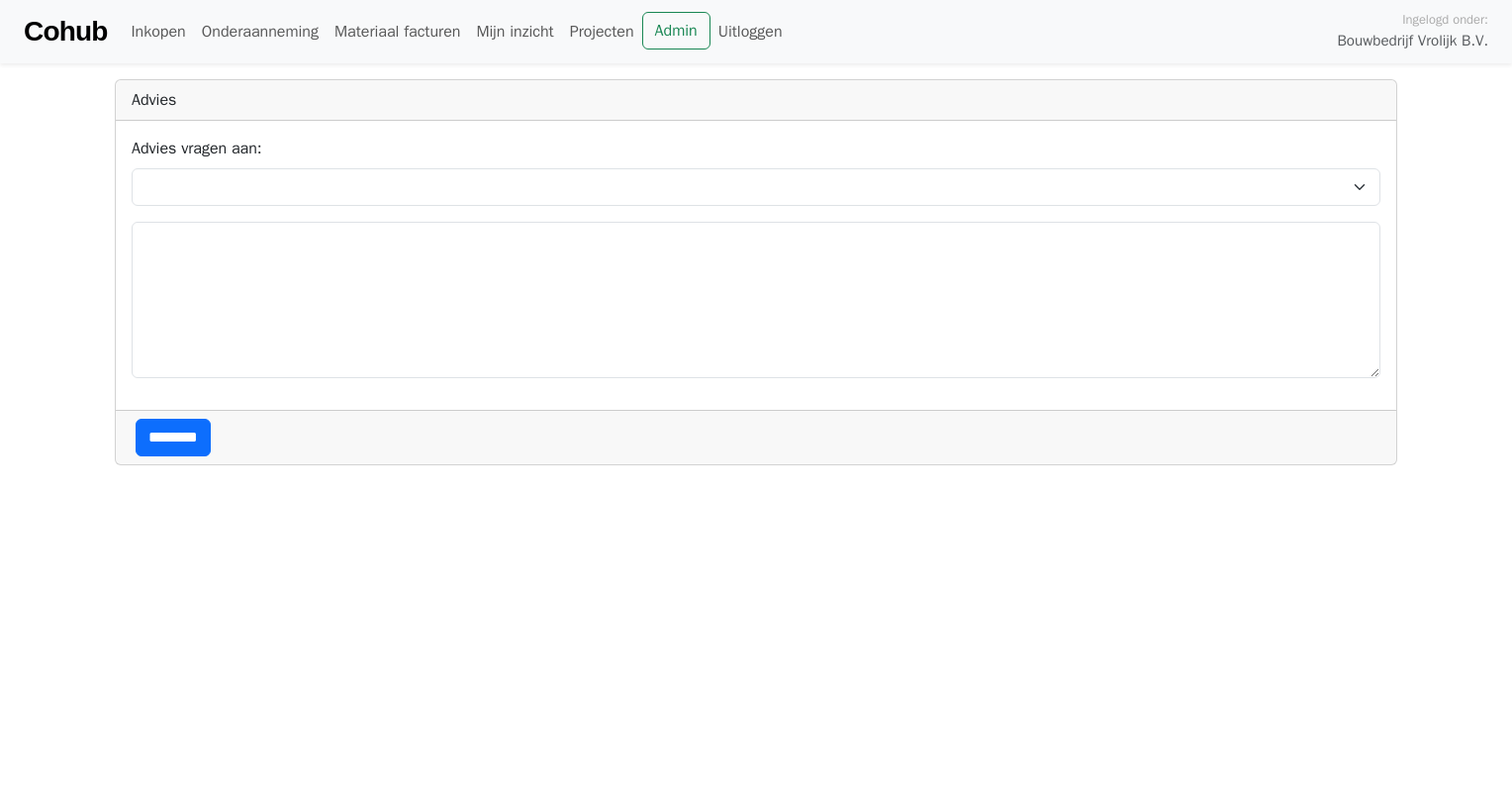 scroll, scrollTop: 0, scrollLeft: 0, axis: both 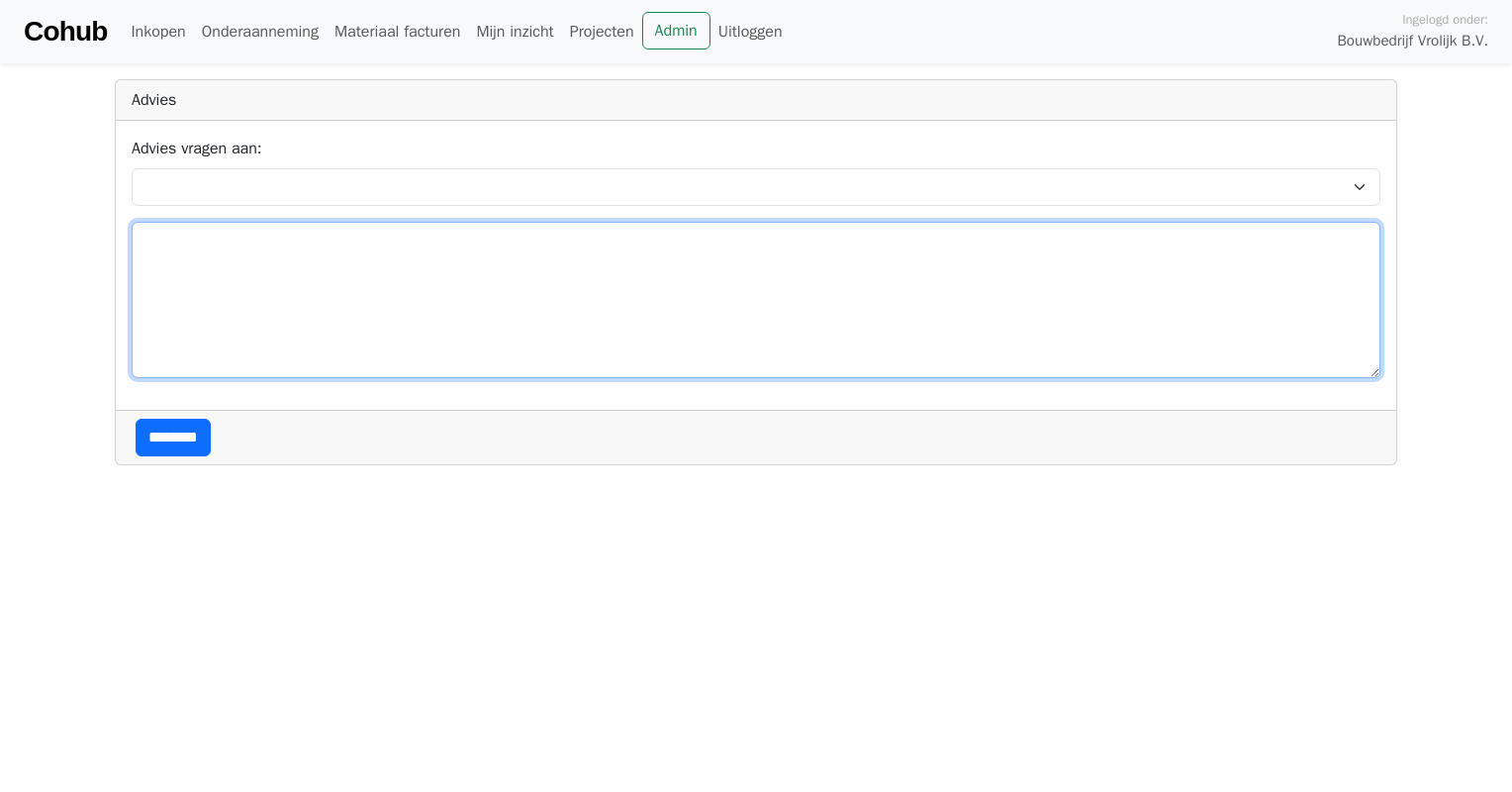 click at bounding box center [756, 300] 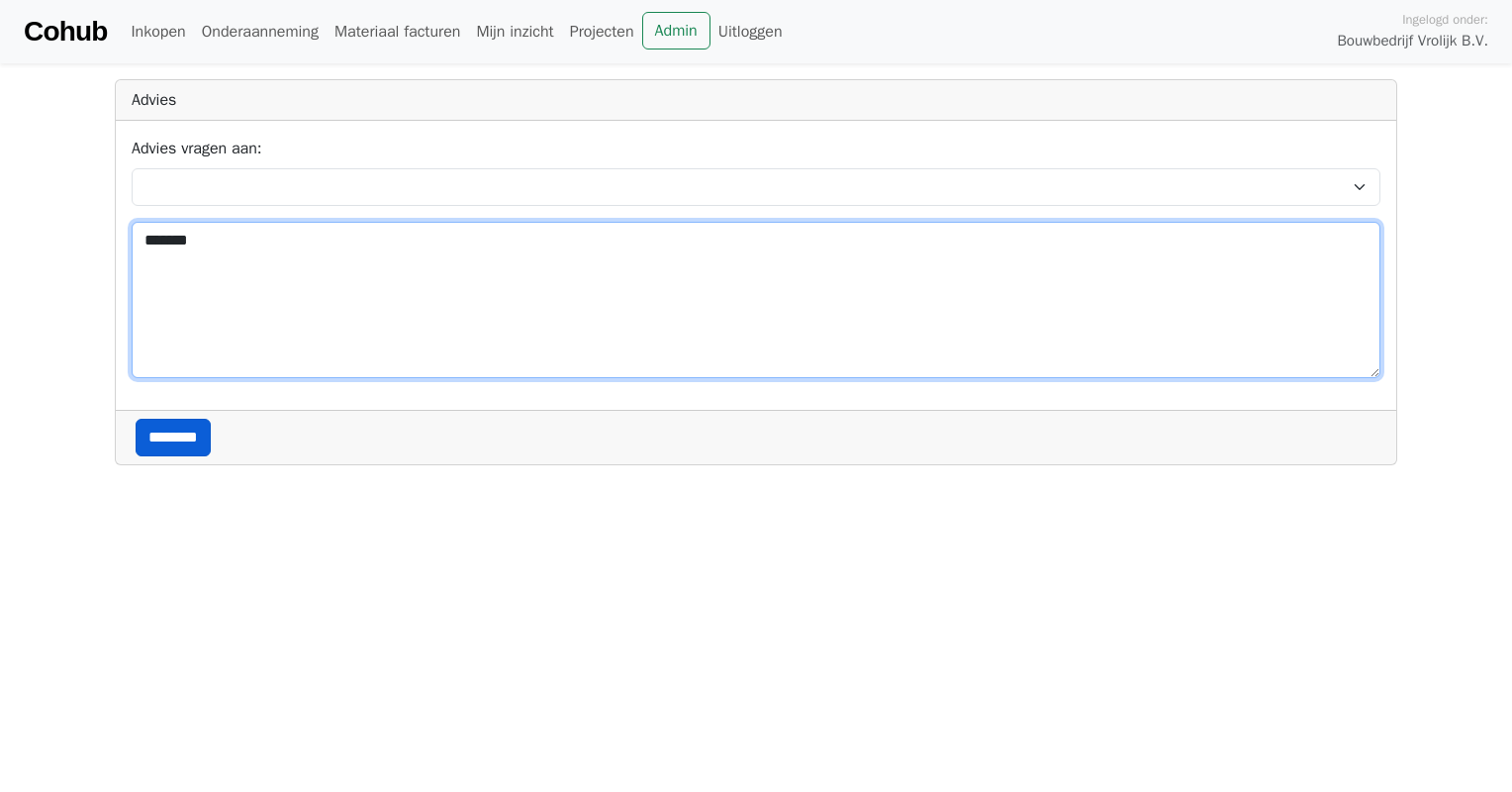 type on "*******" 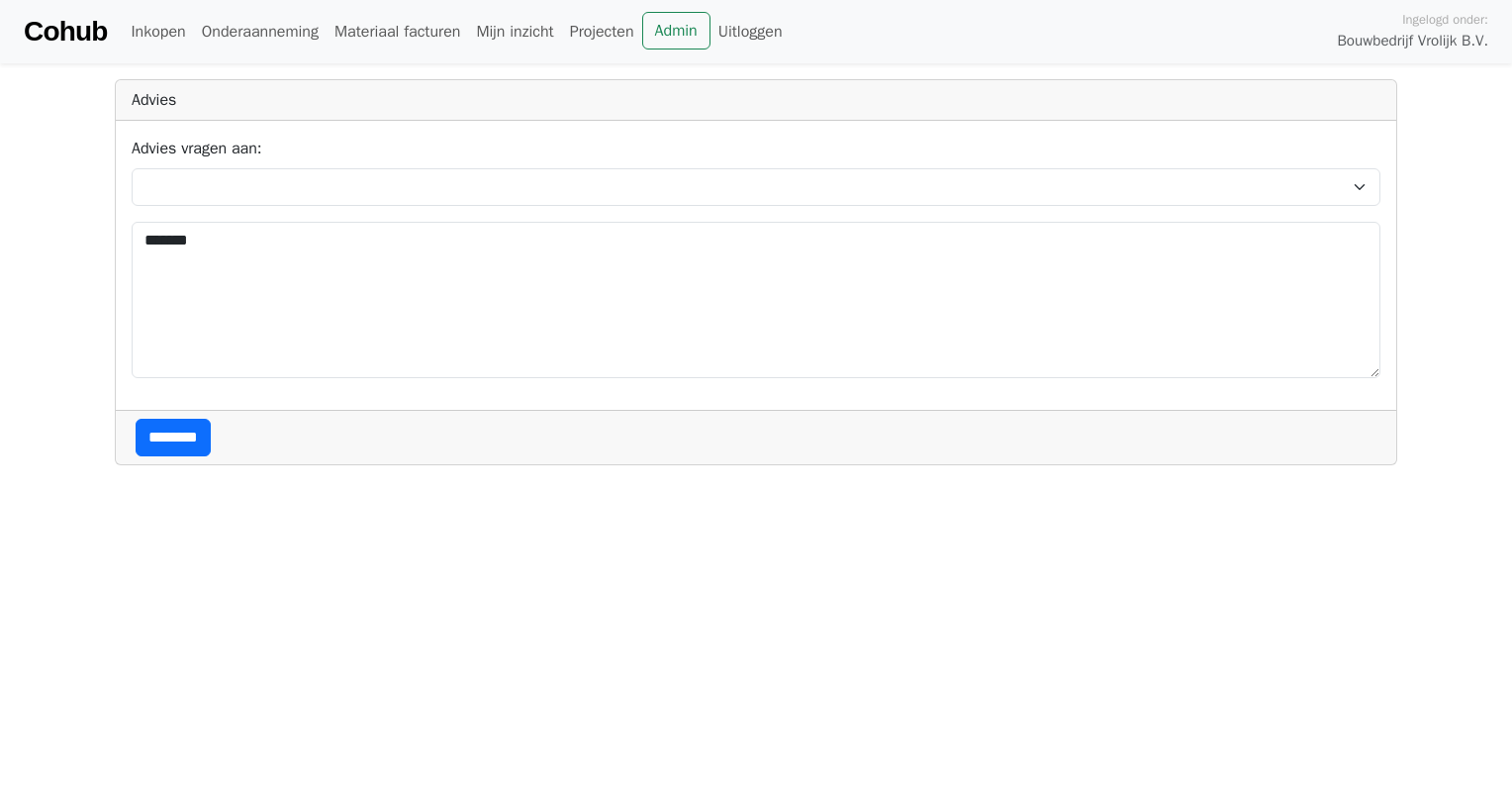 click on "********" at bounding box center (173, 438) 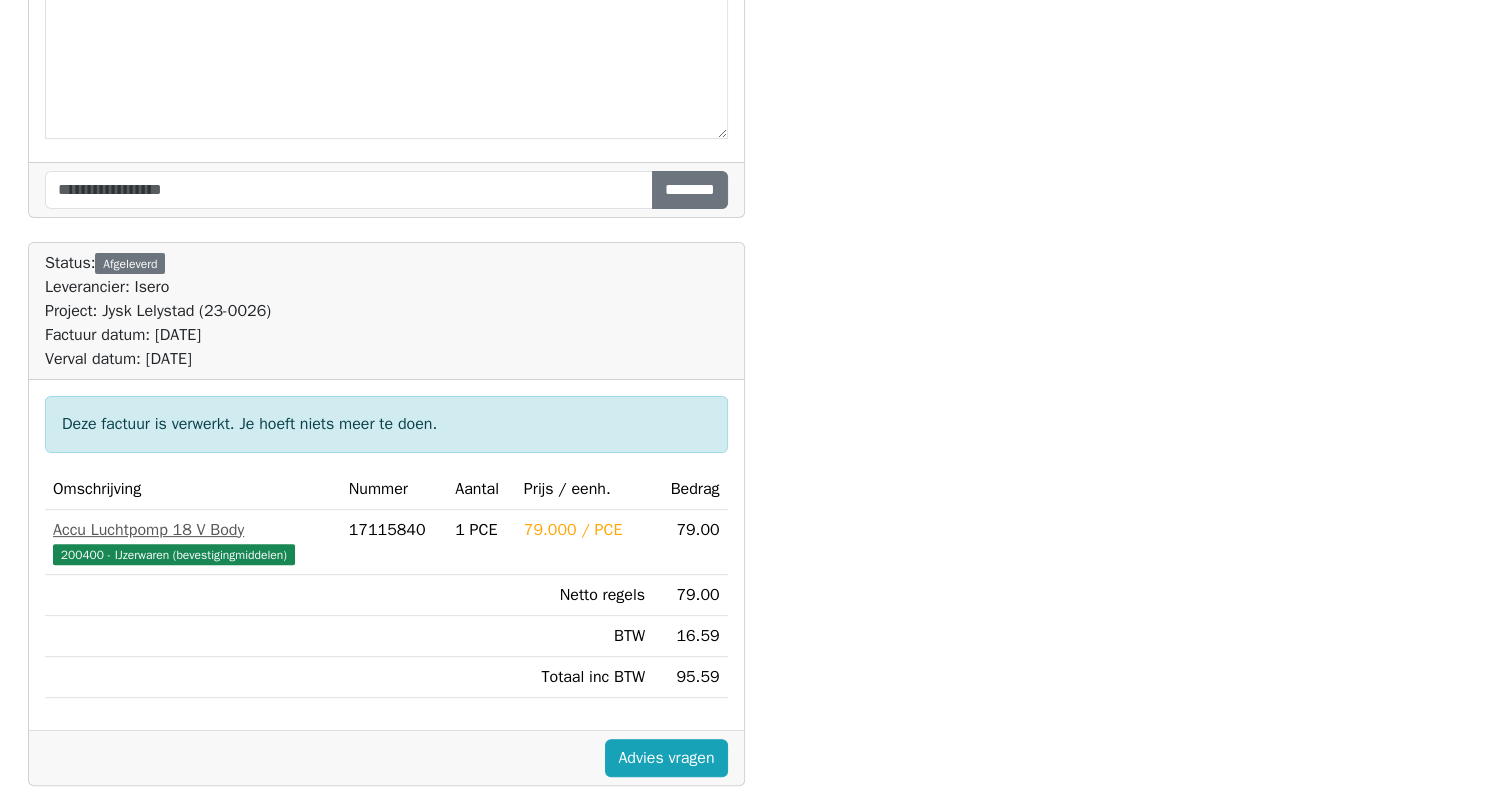 scroll, scrollTop: 0, scrollLeft: 0, axis: both 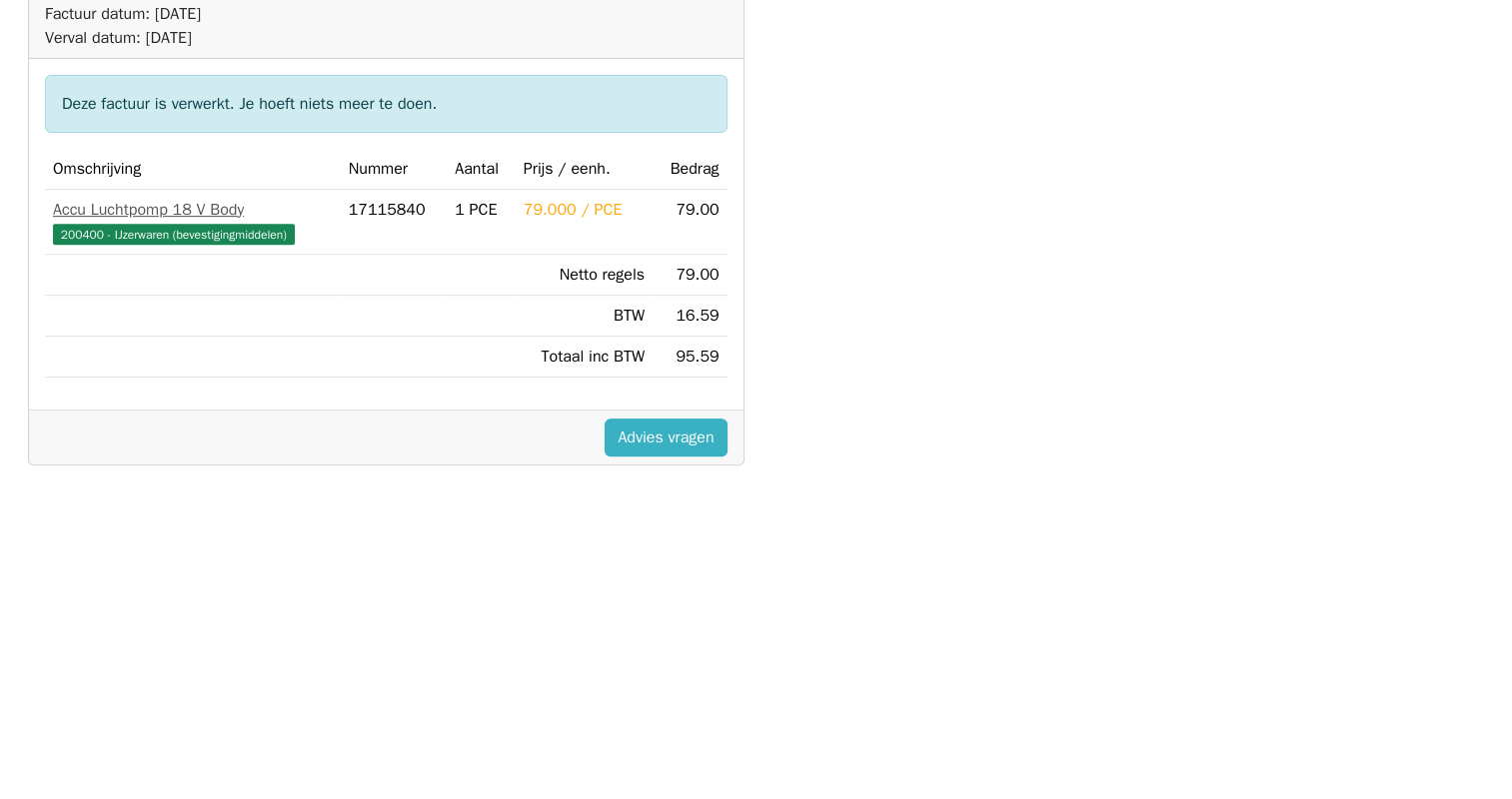 click on "Advies vragen" at bounding box center (666, 437) 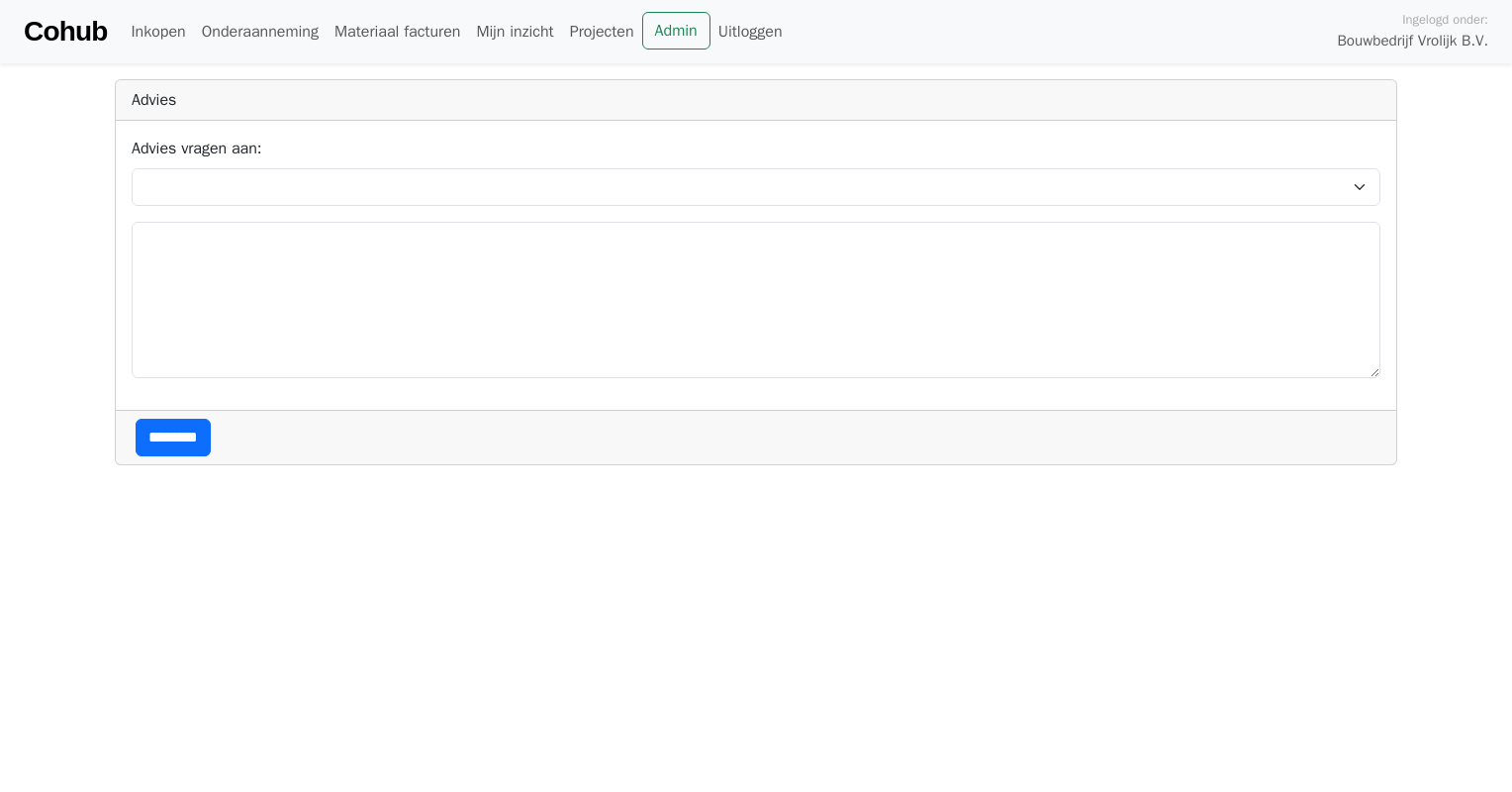 scroll, scrollTop: 0, scrollLeft: 0, axis: both 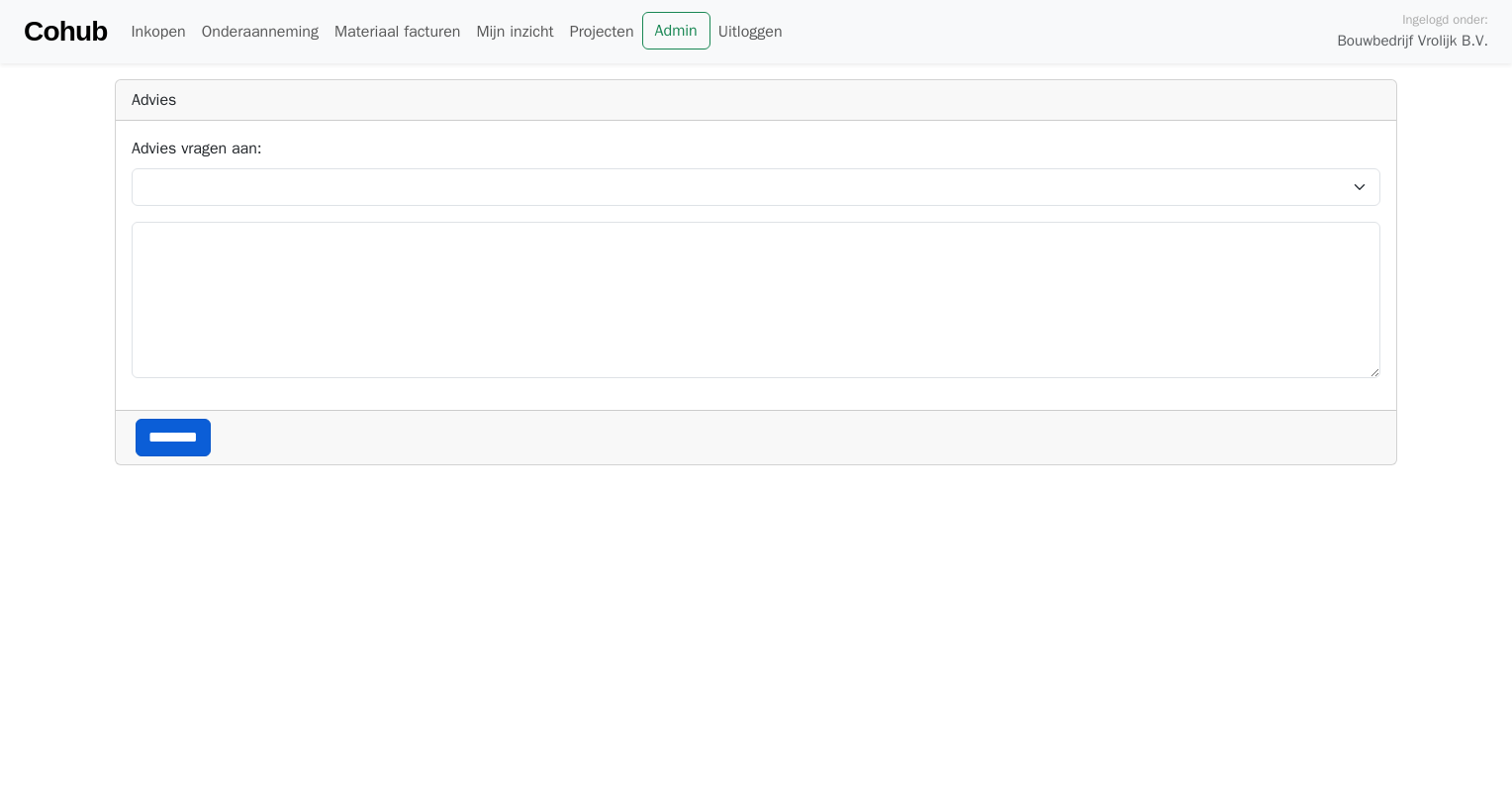 click on "********" at bounding box center (173, 438) 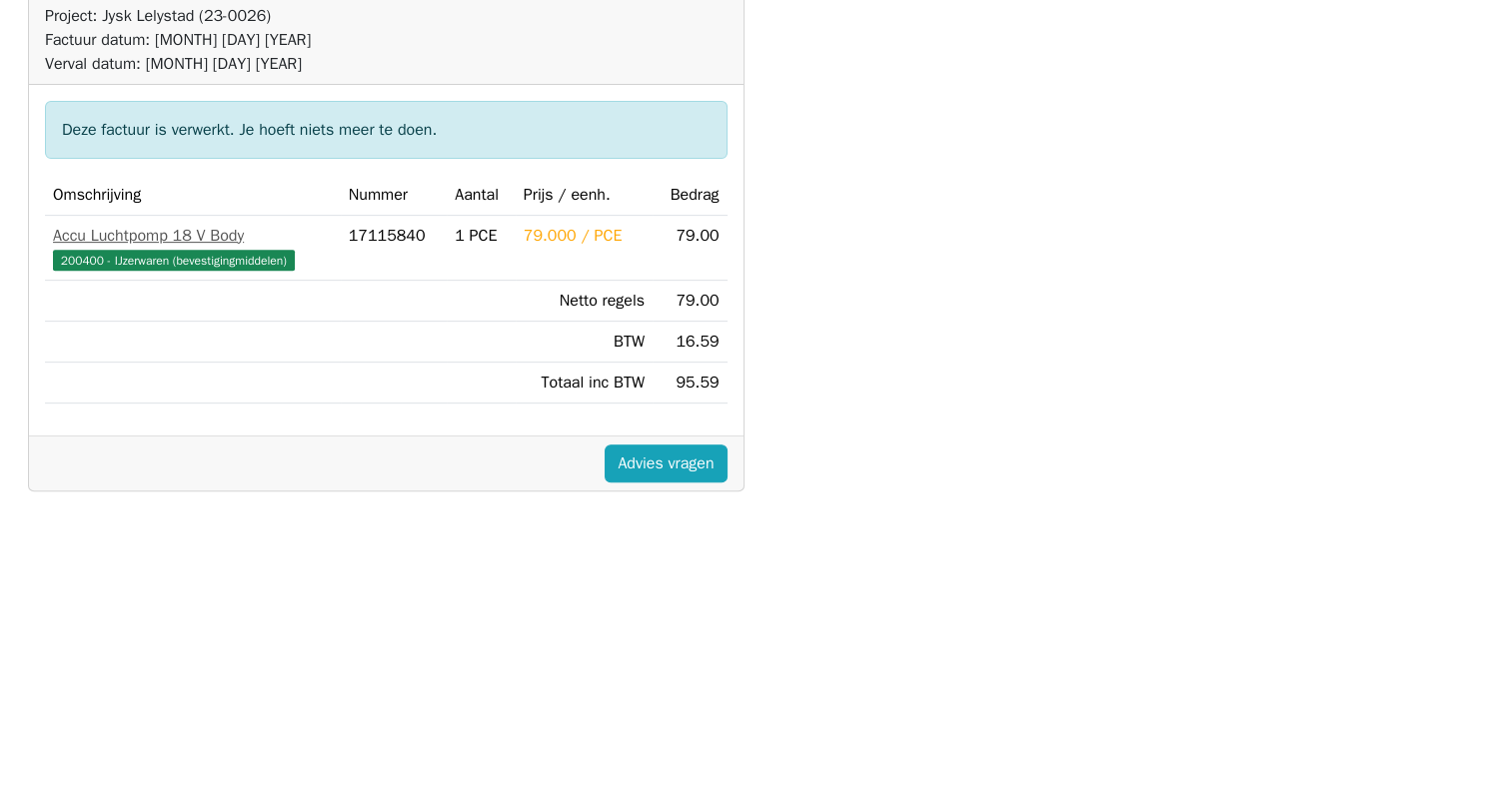 scroll, scrollTop: 0, scrollLeft: 0, axis: both 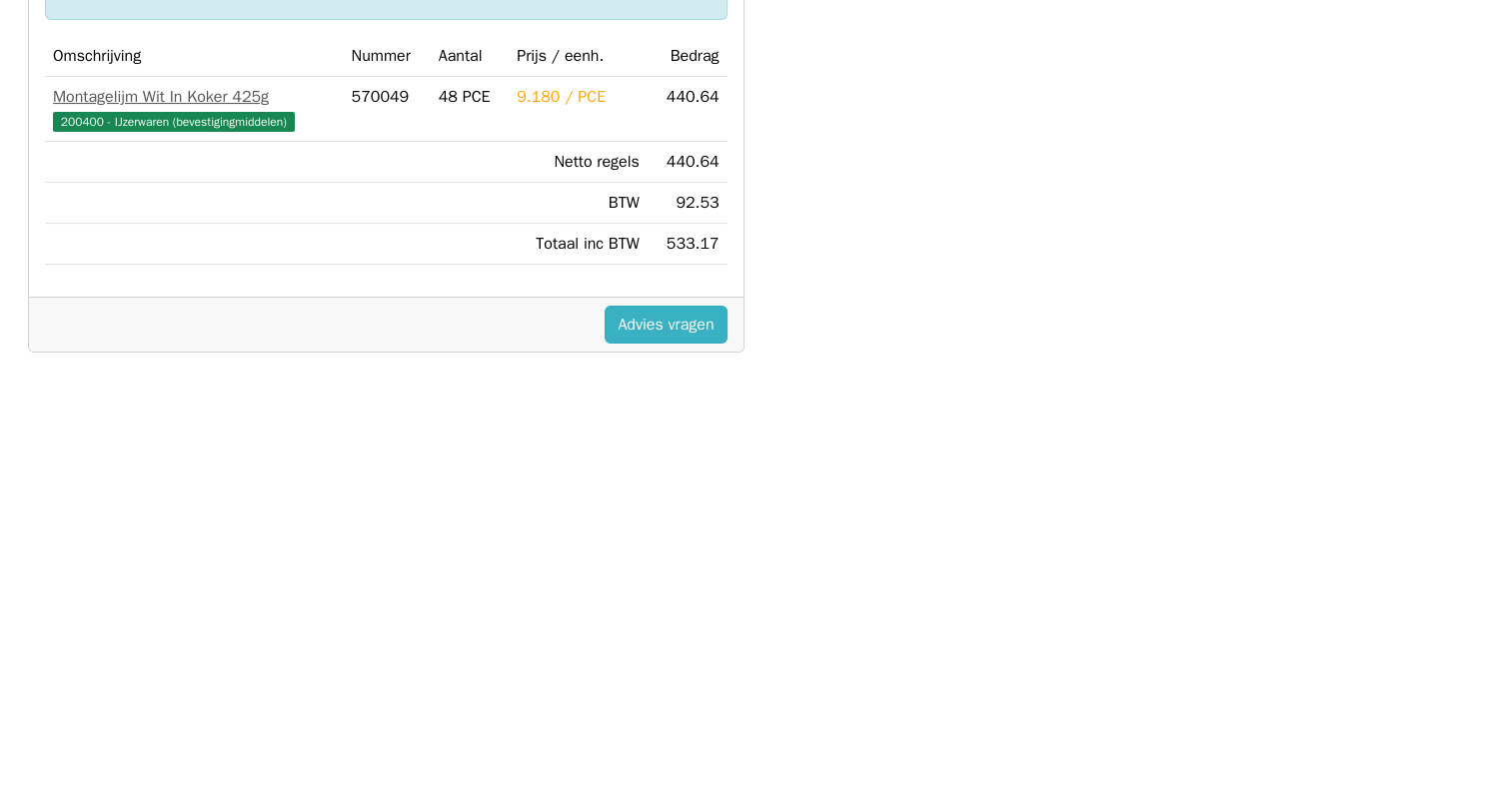 click on "Advies vragen" at bounding box center (666, 325) 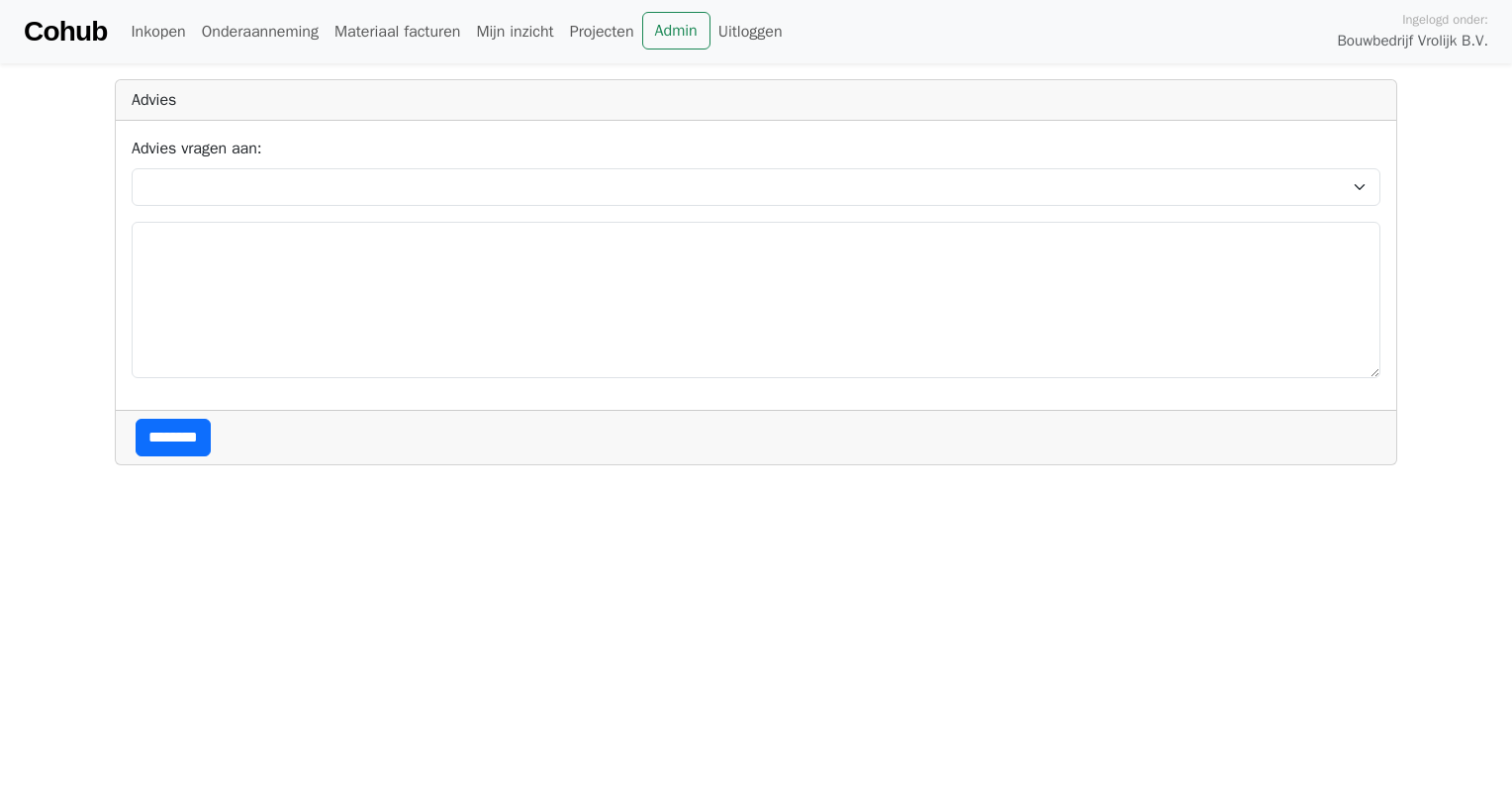 scroll, scrollTop: 0, scrollLeft: 0, axis: both 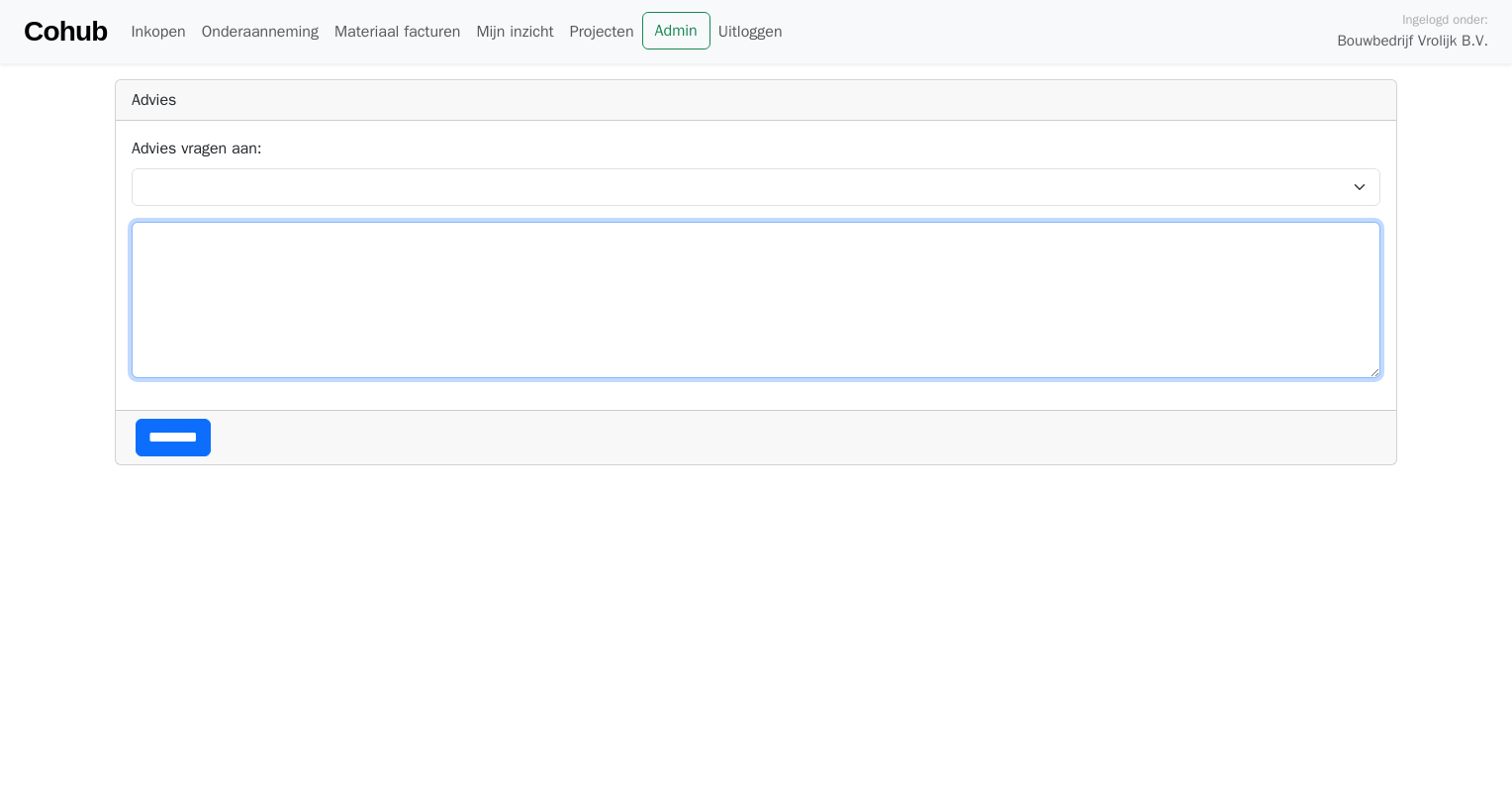 click at bounding box center [756, 300] 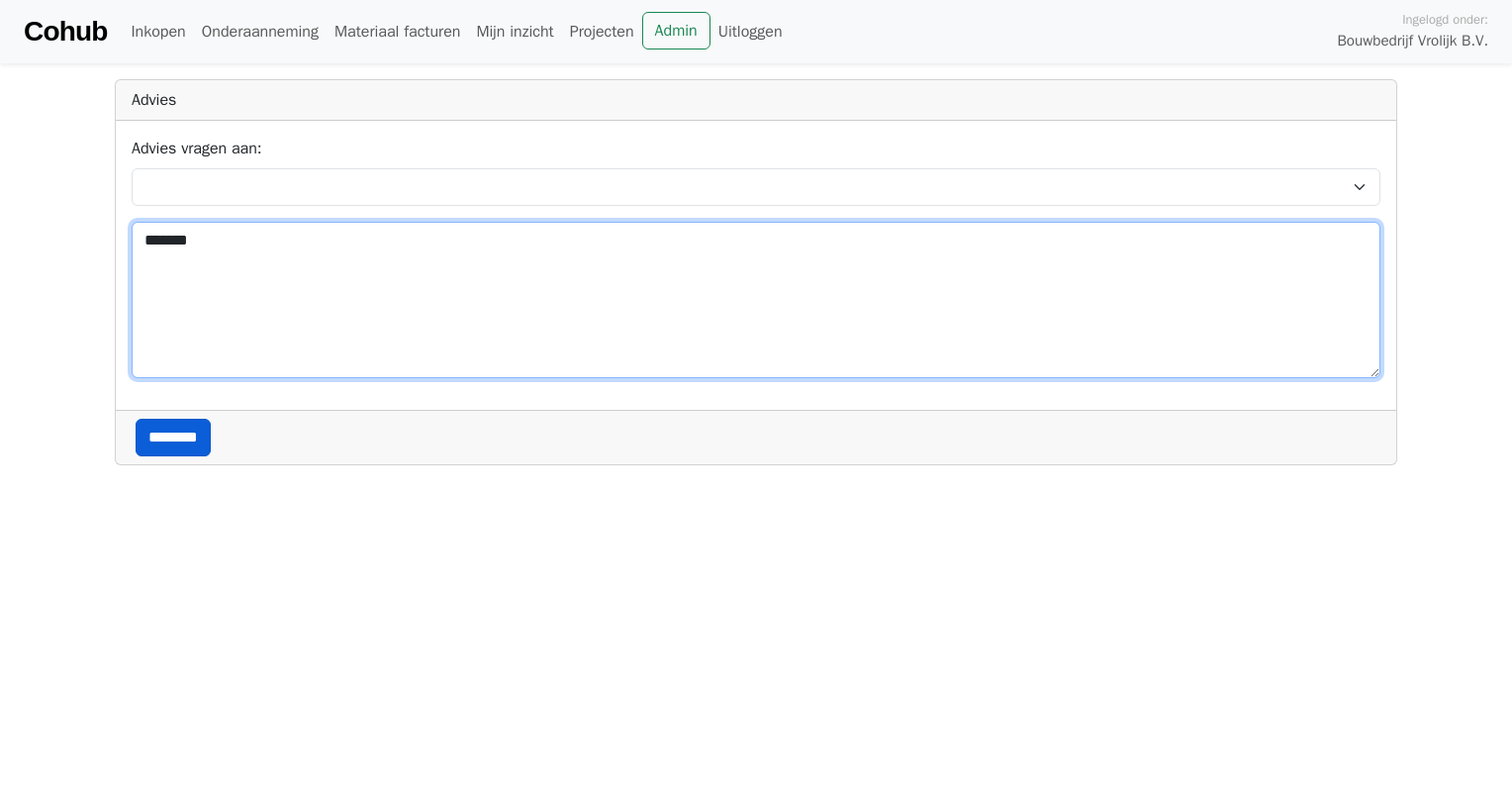 type on "*******" 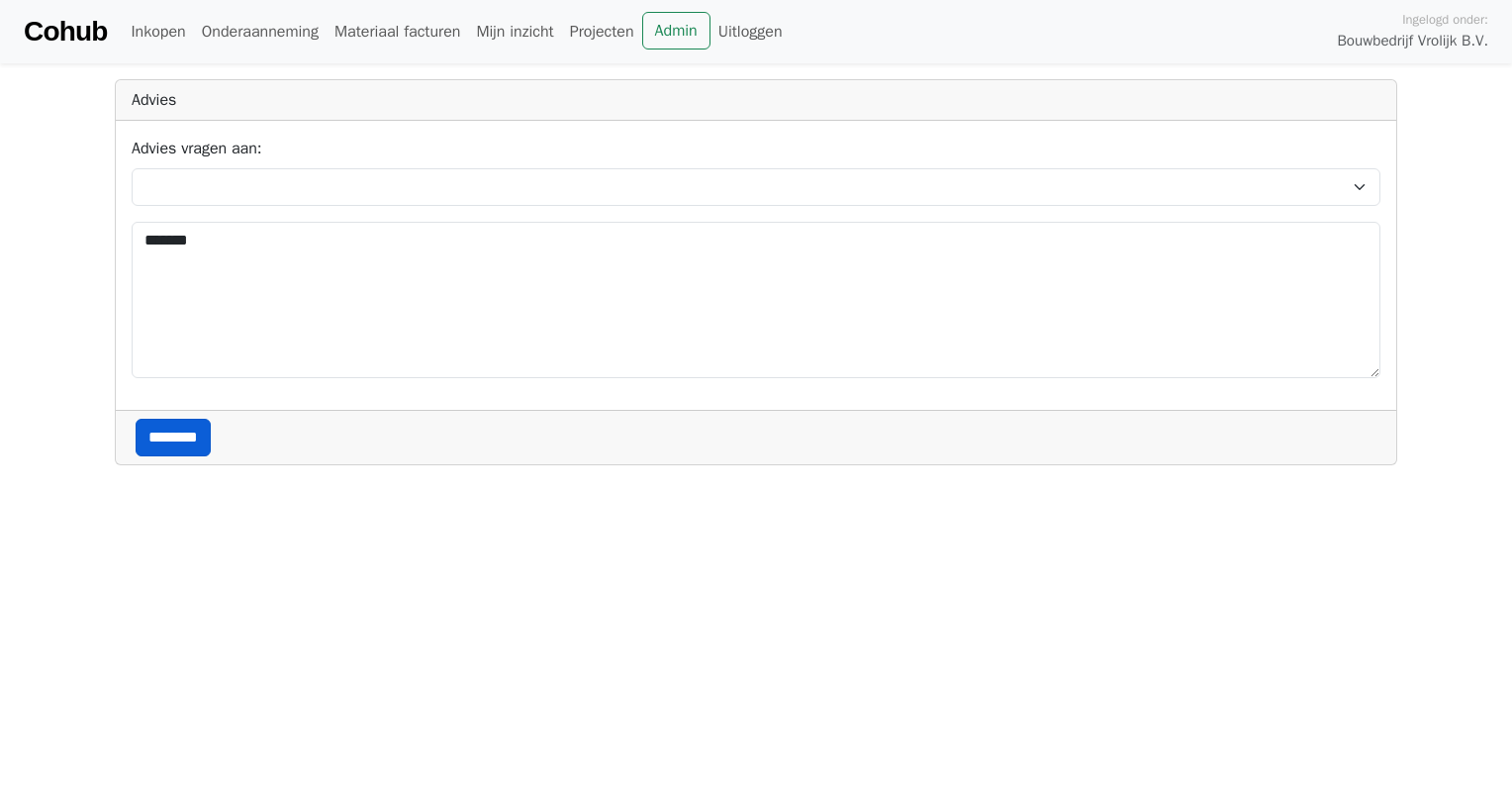 click on "********" at bounding box center [173, 438] 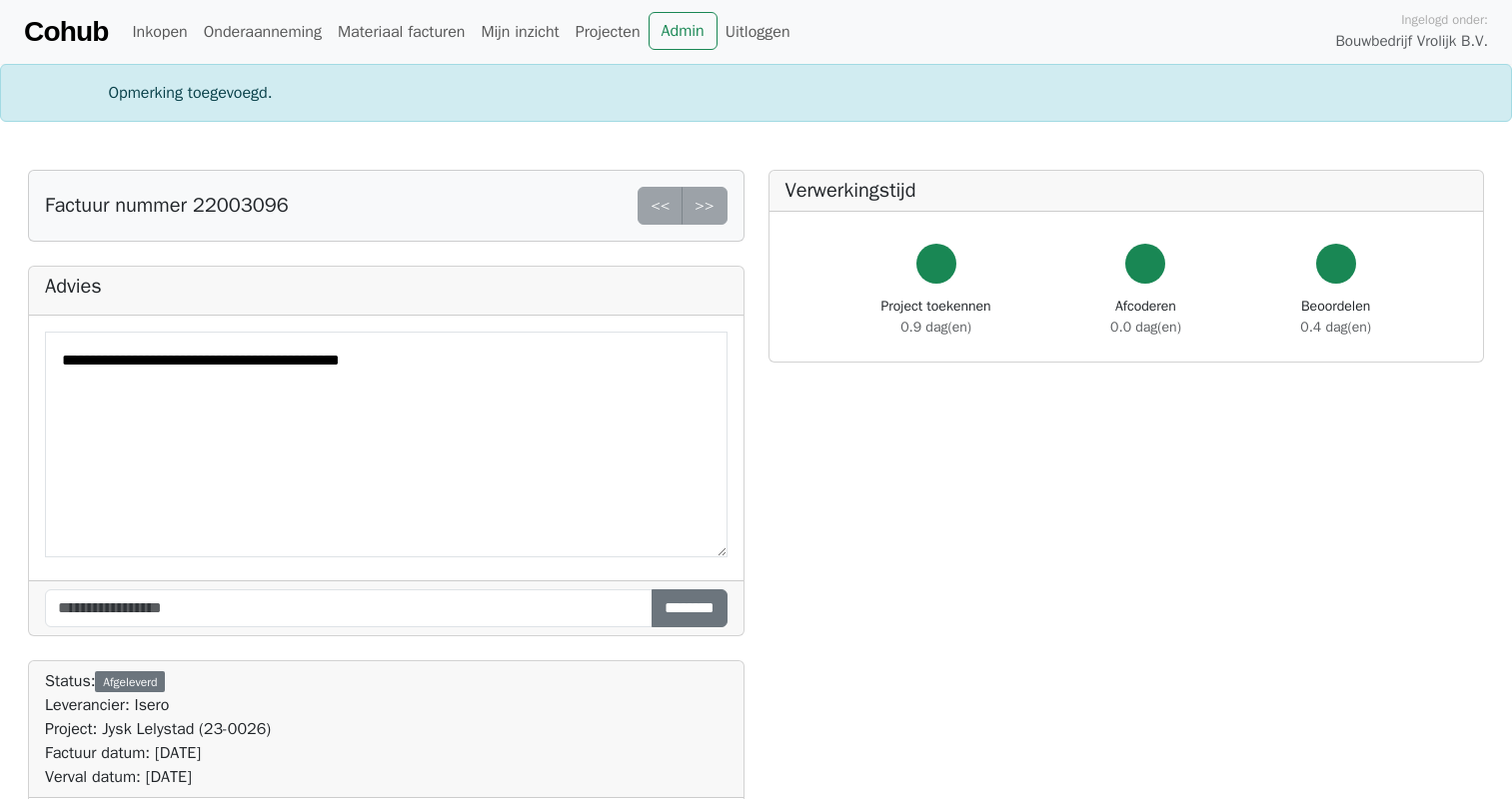scroll, scrollTop: 0, scrollLeft: 0, axis: both 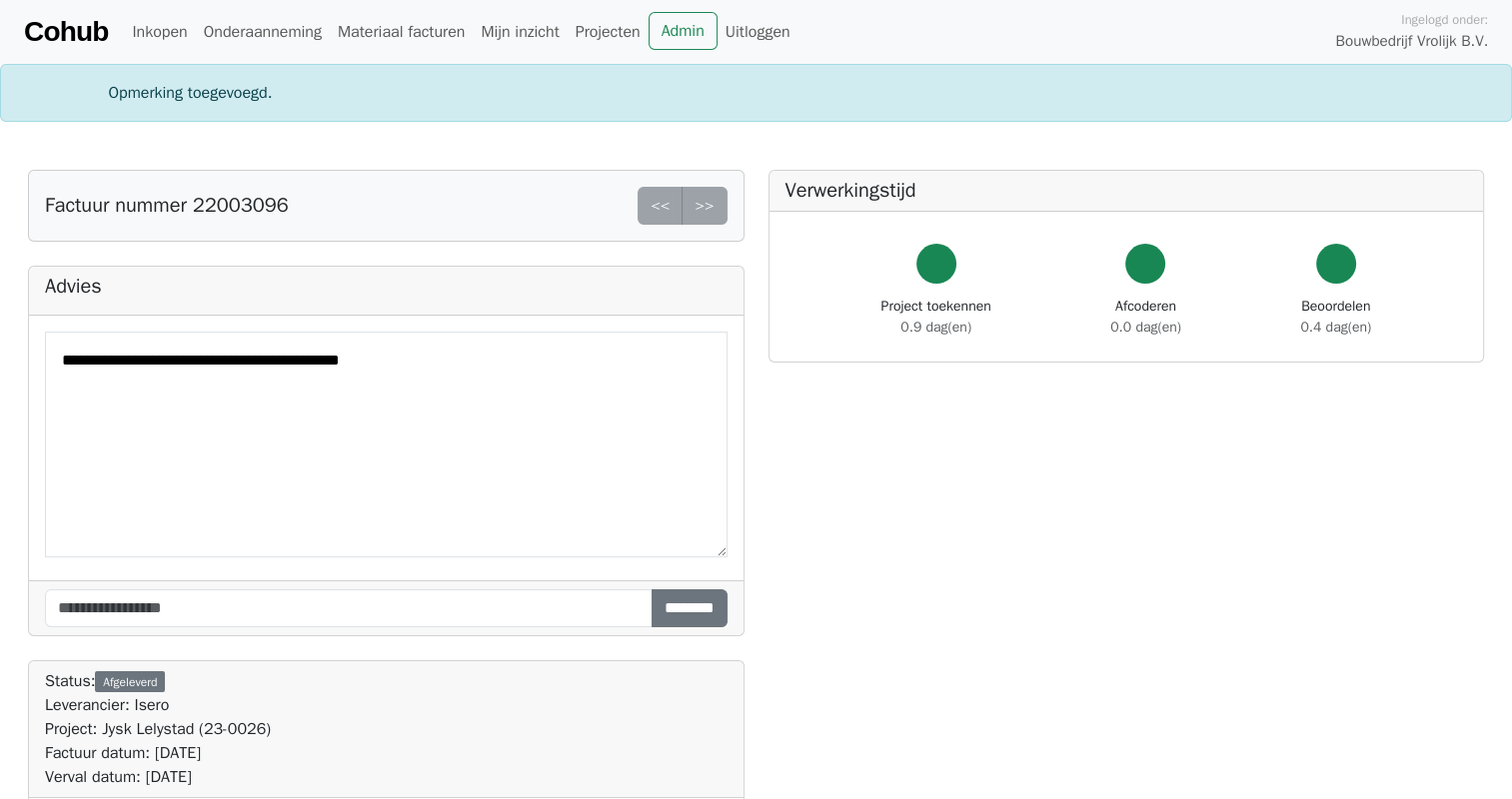 click on "********" at bounding box center [690, 608] 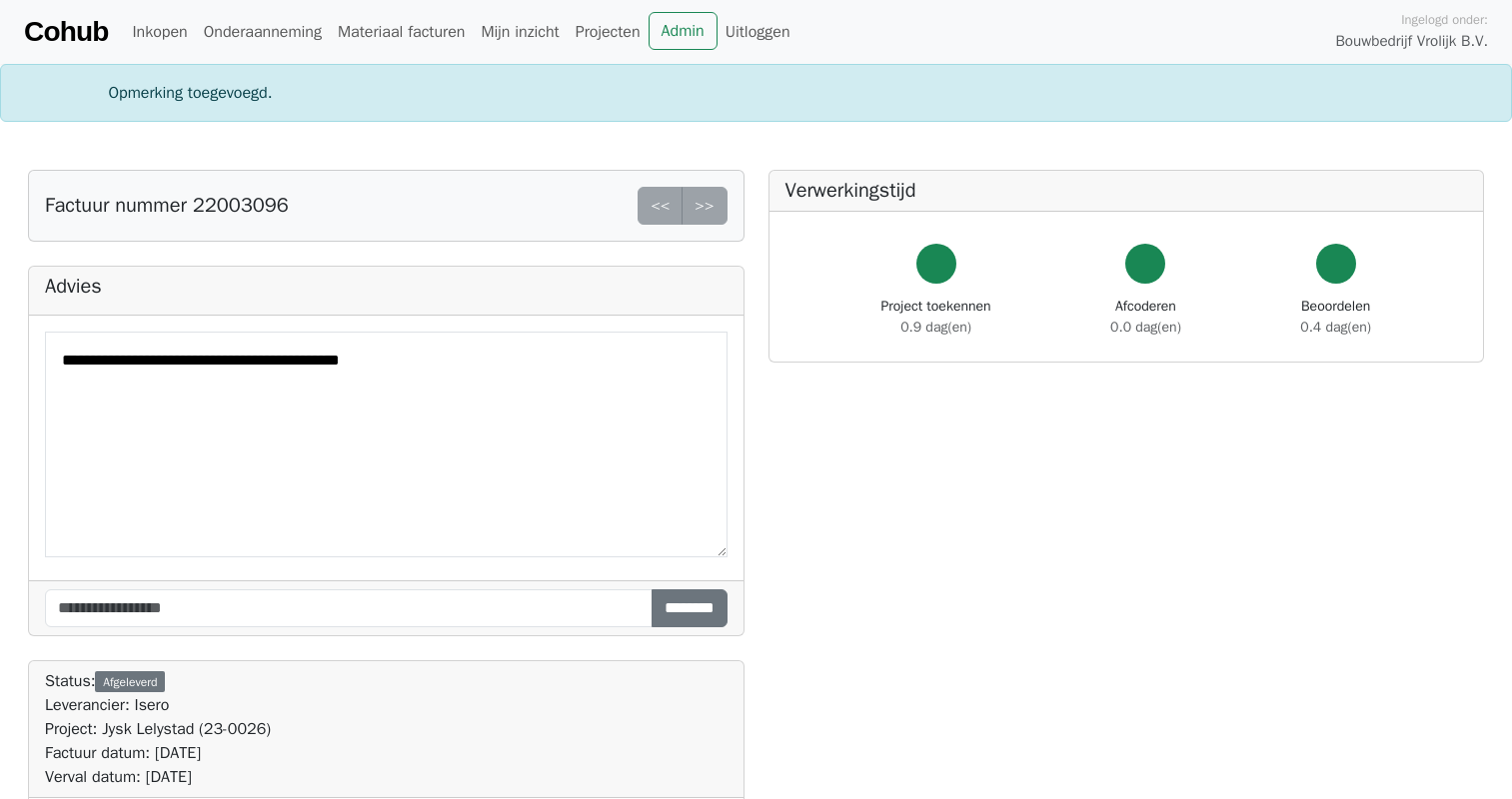scroll, scrollTop: 0, scrollLeft: 0, axis: both 